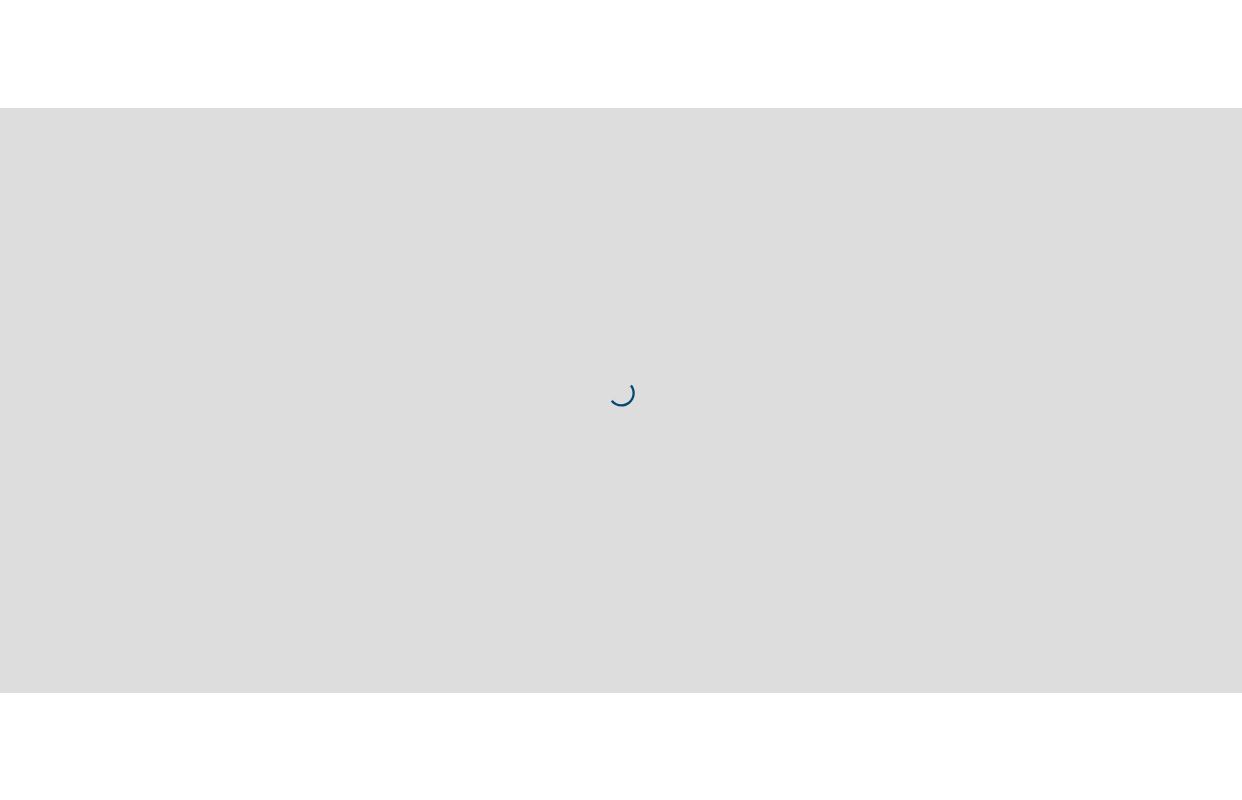 scroll, scrollTop: 0, scrollLeft: 0, axis: both 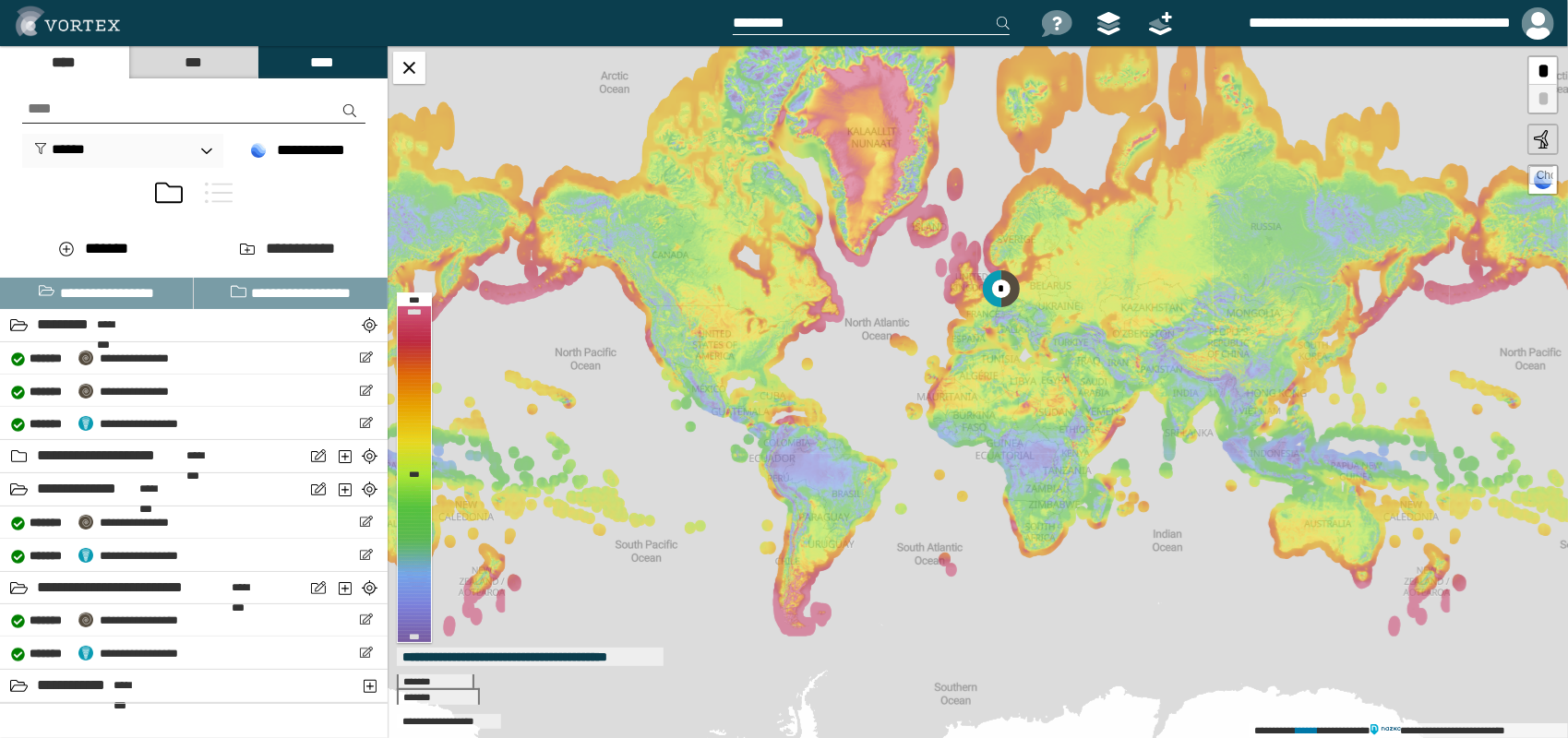 click on "****" at bounding box center [64, 62] 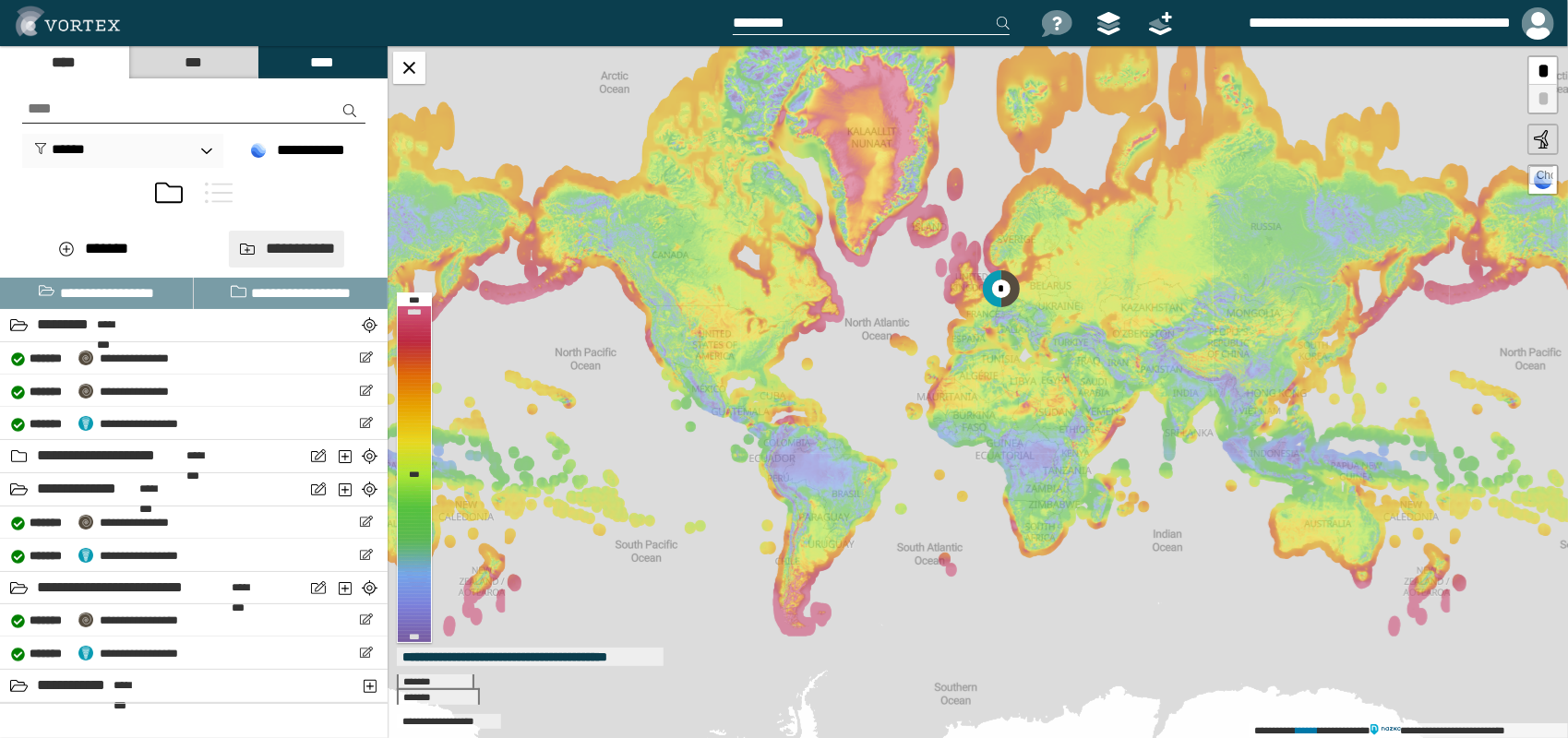 click at bounding box center (247, 249) 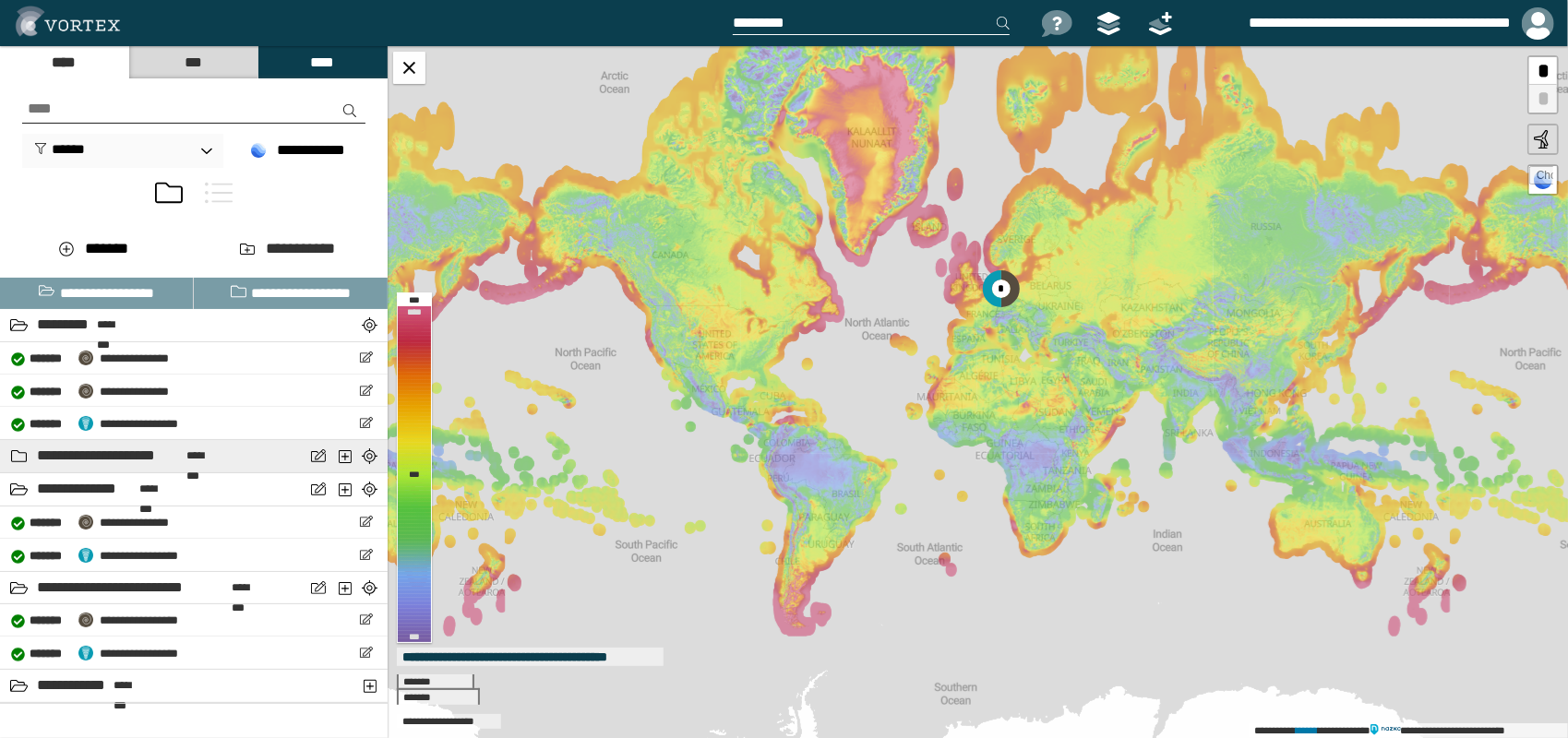 click on "**********" at bounding box center (109, 456) 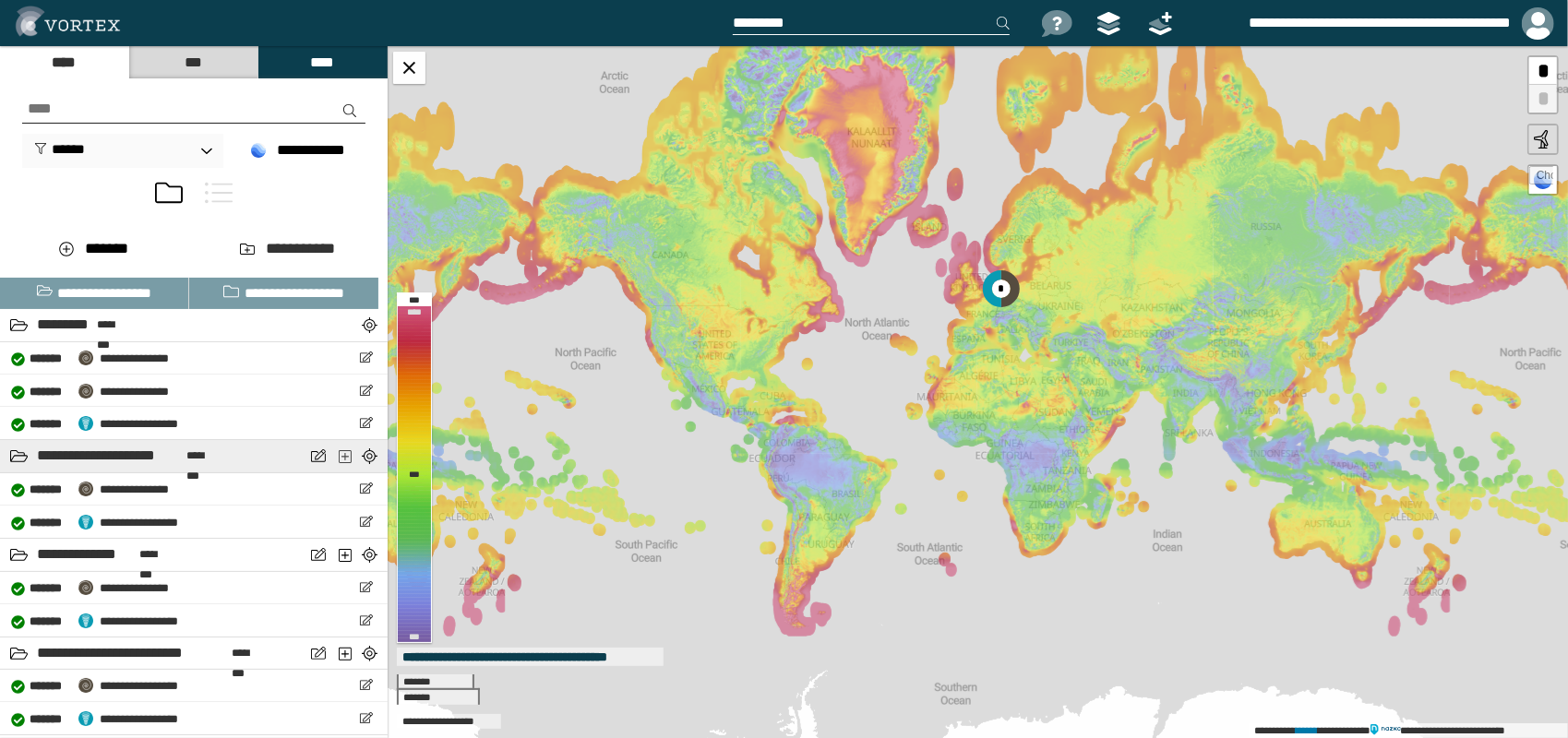 click at bounding box center [346, 456] 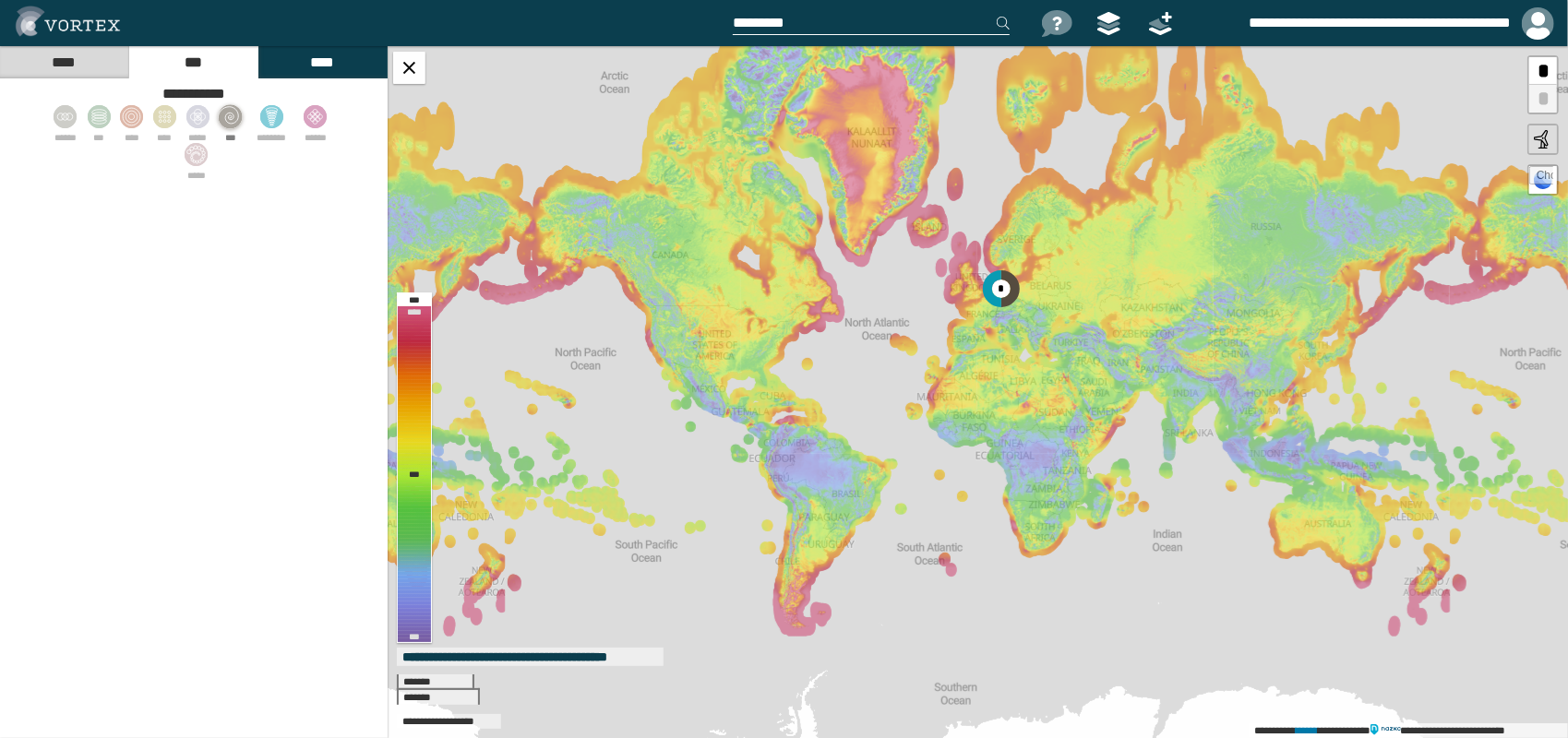 click at bounding box center [228, 115] 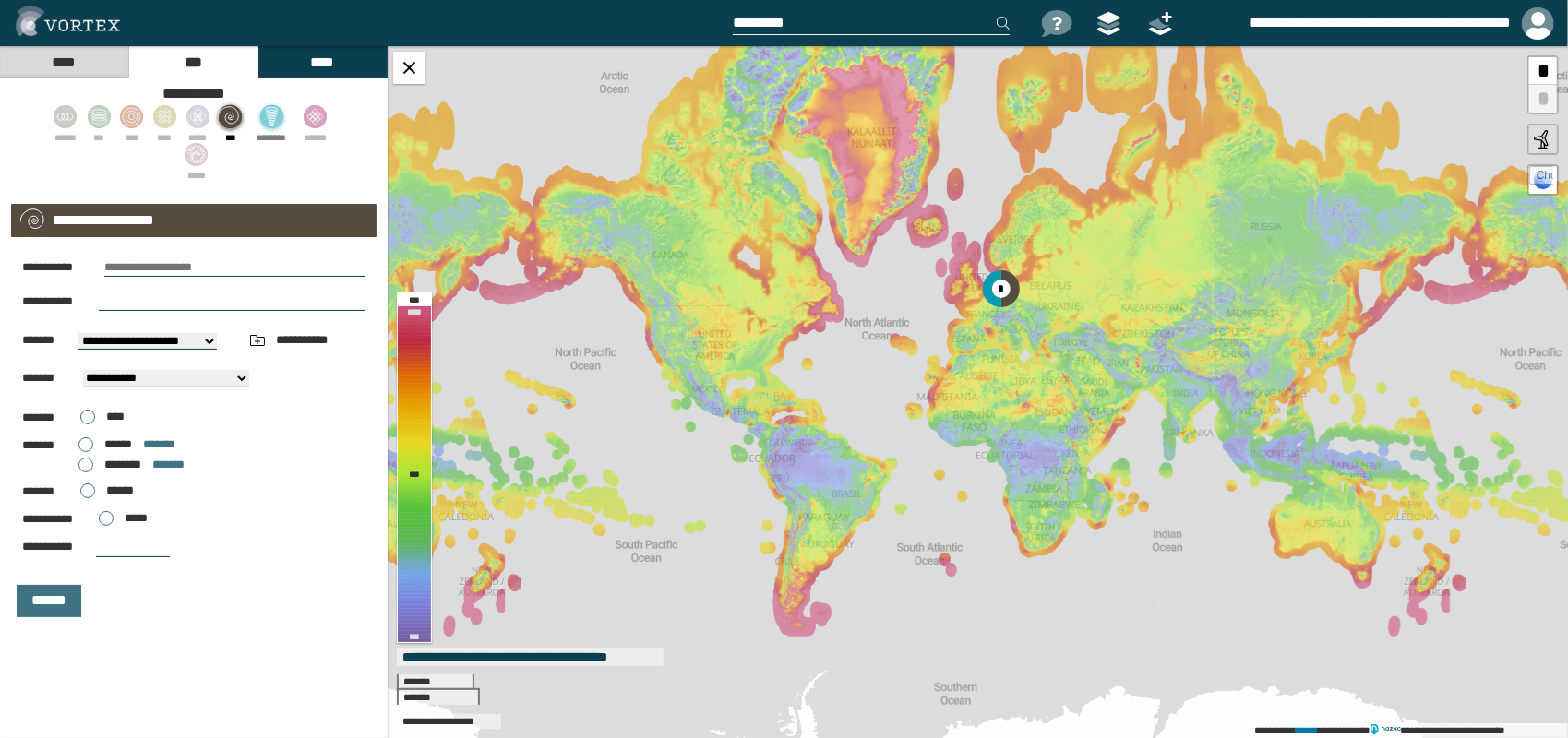 click at bounding box center (271, 116) 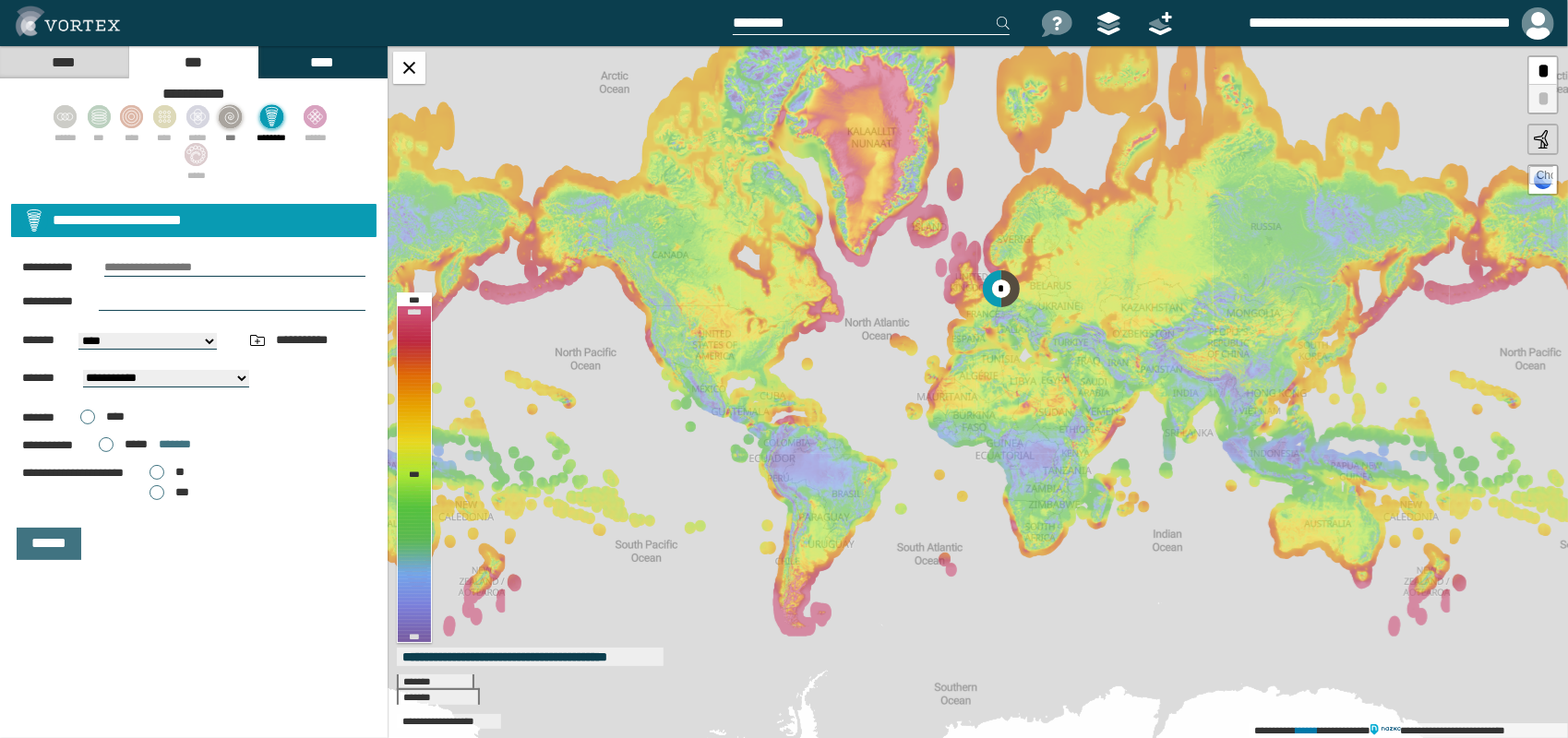 click at bounding box center [231, 116] 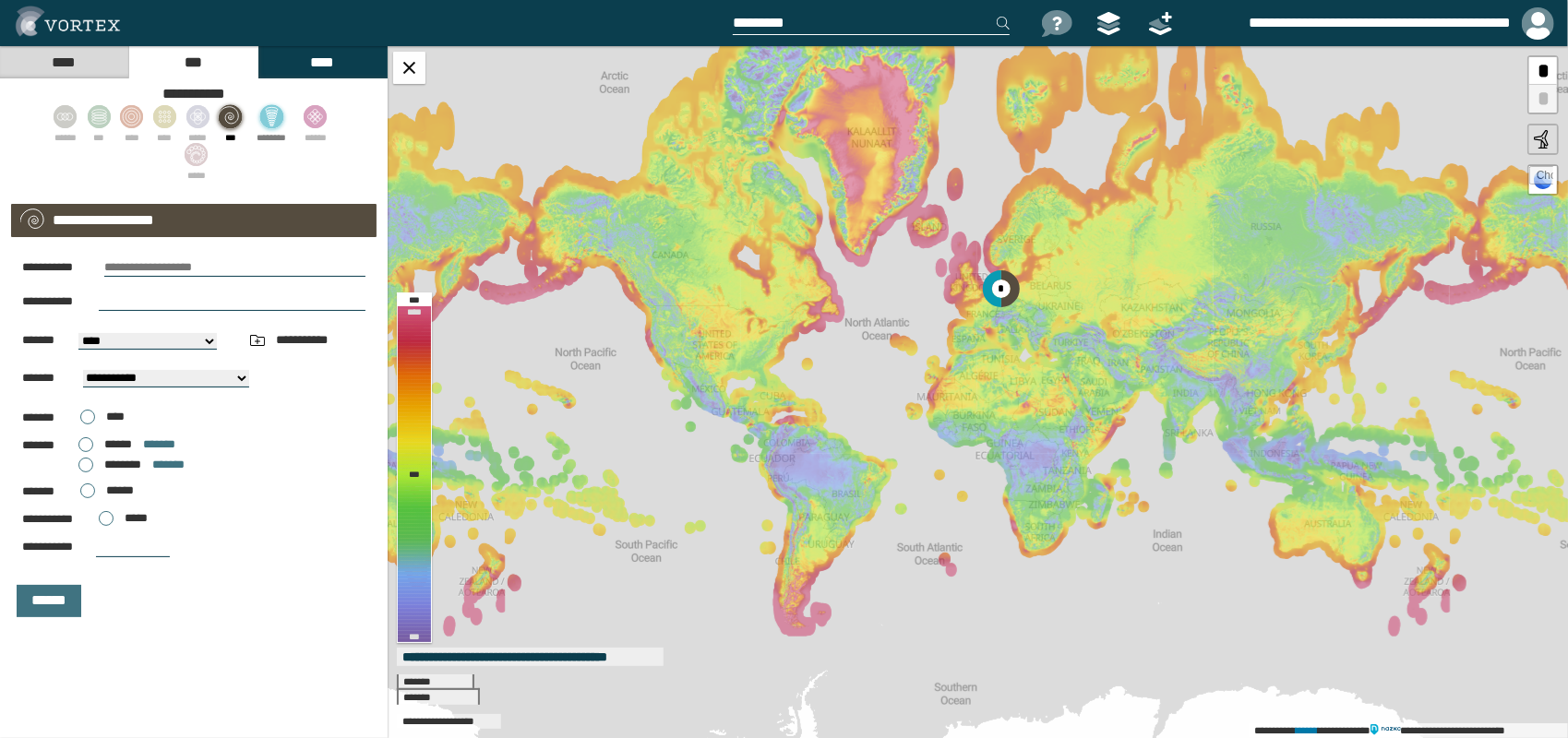 click at bounding box center (234, 268) 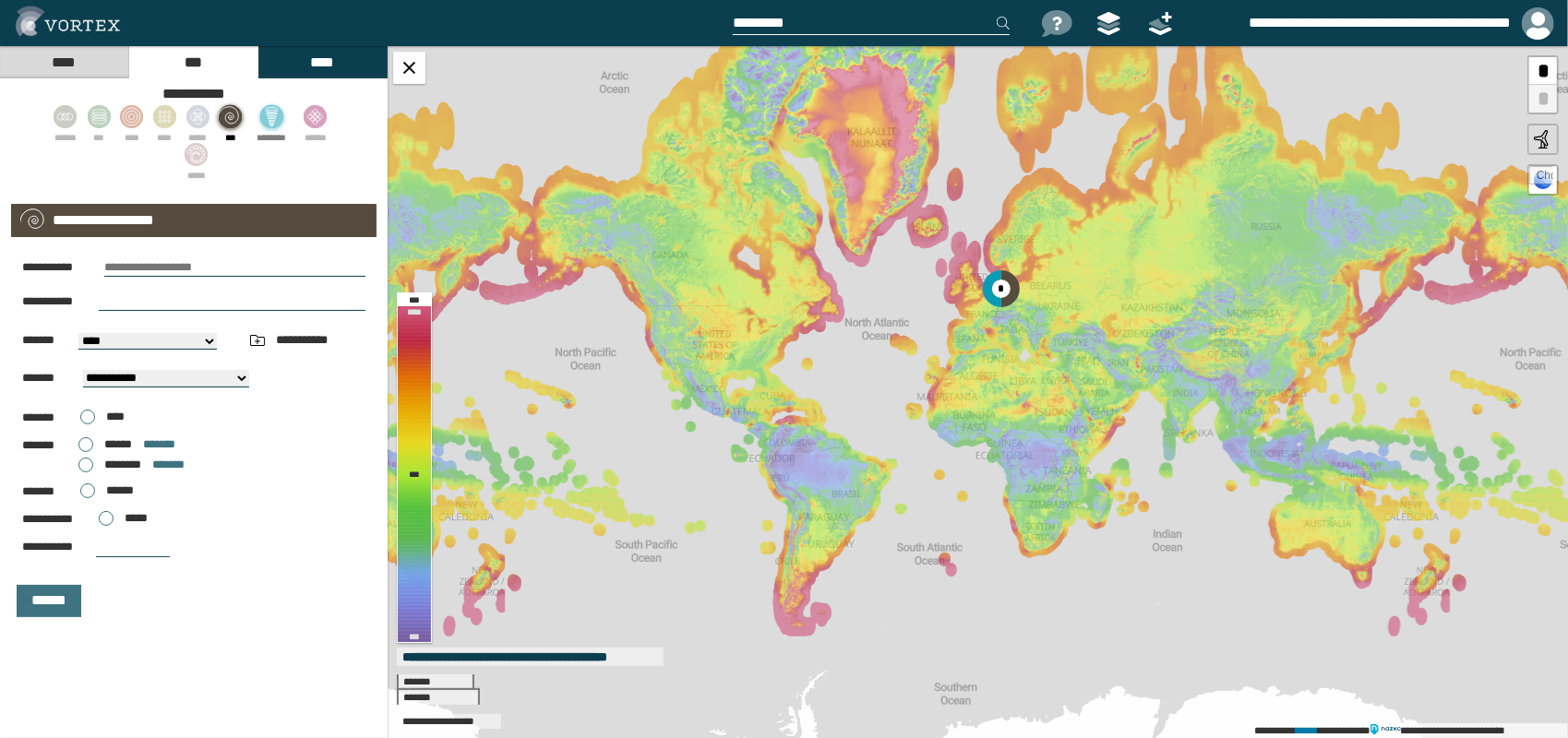 type on "**********" 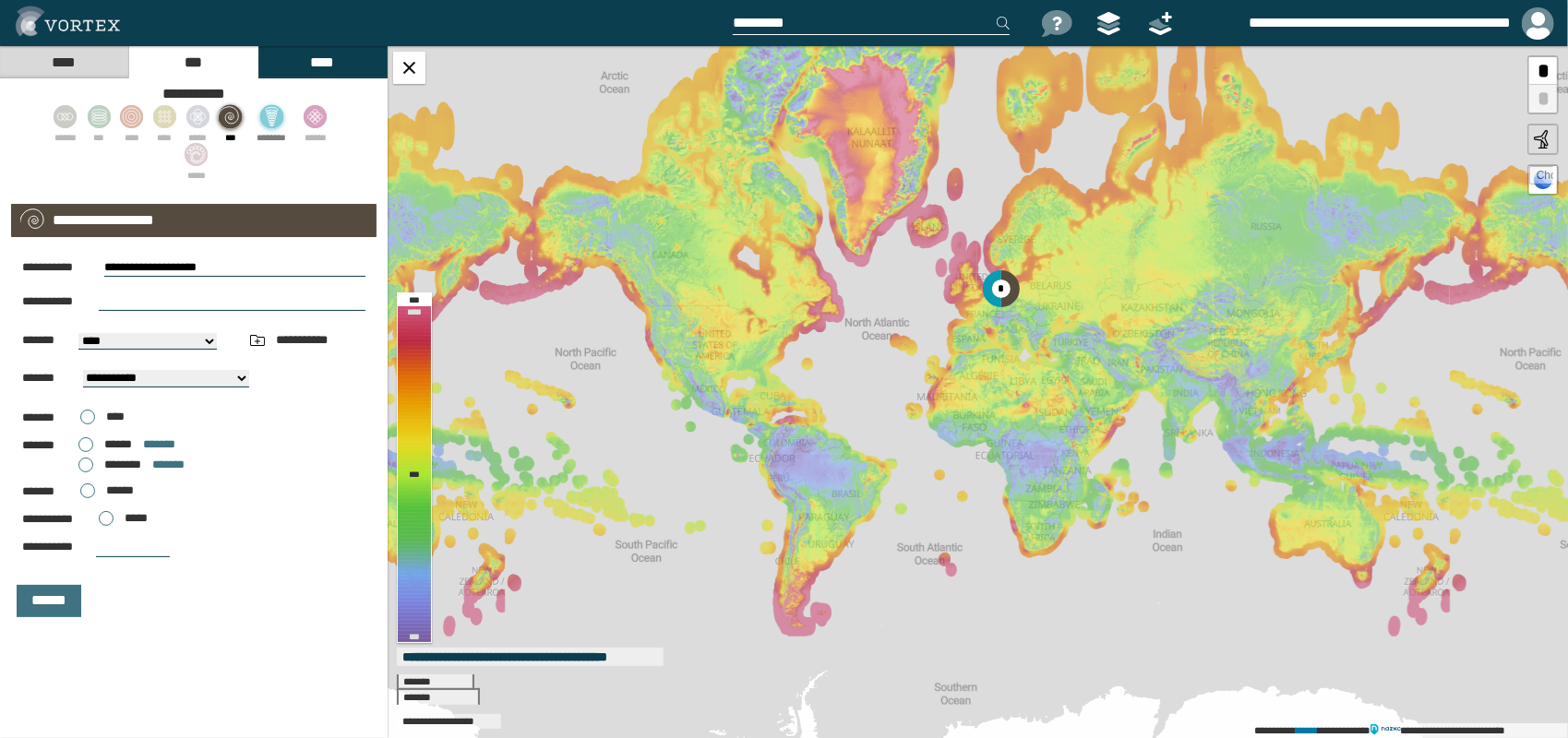 click on "**********" at bounding box center (234, 268) 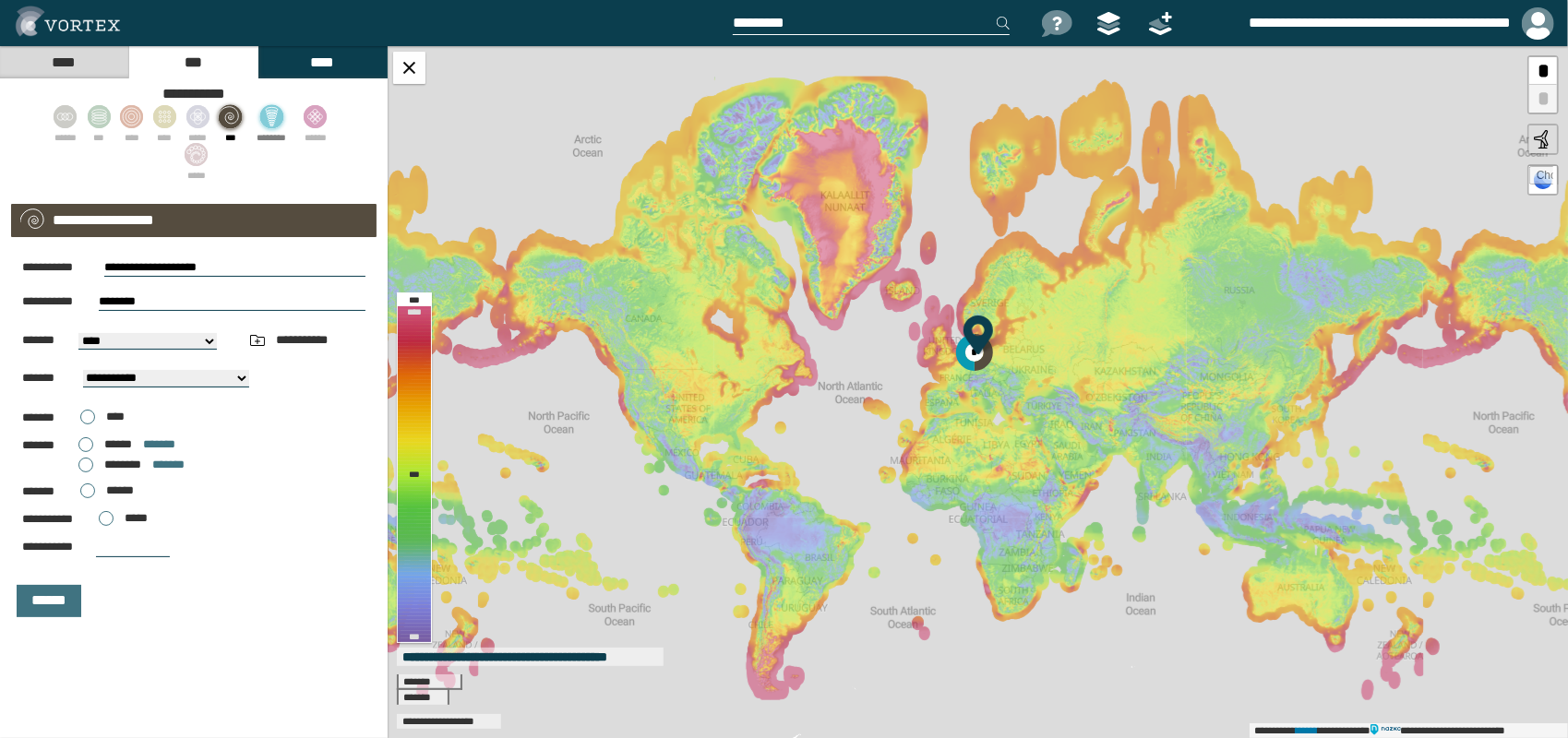 click on "********" at bounding box center (232, 302) 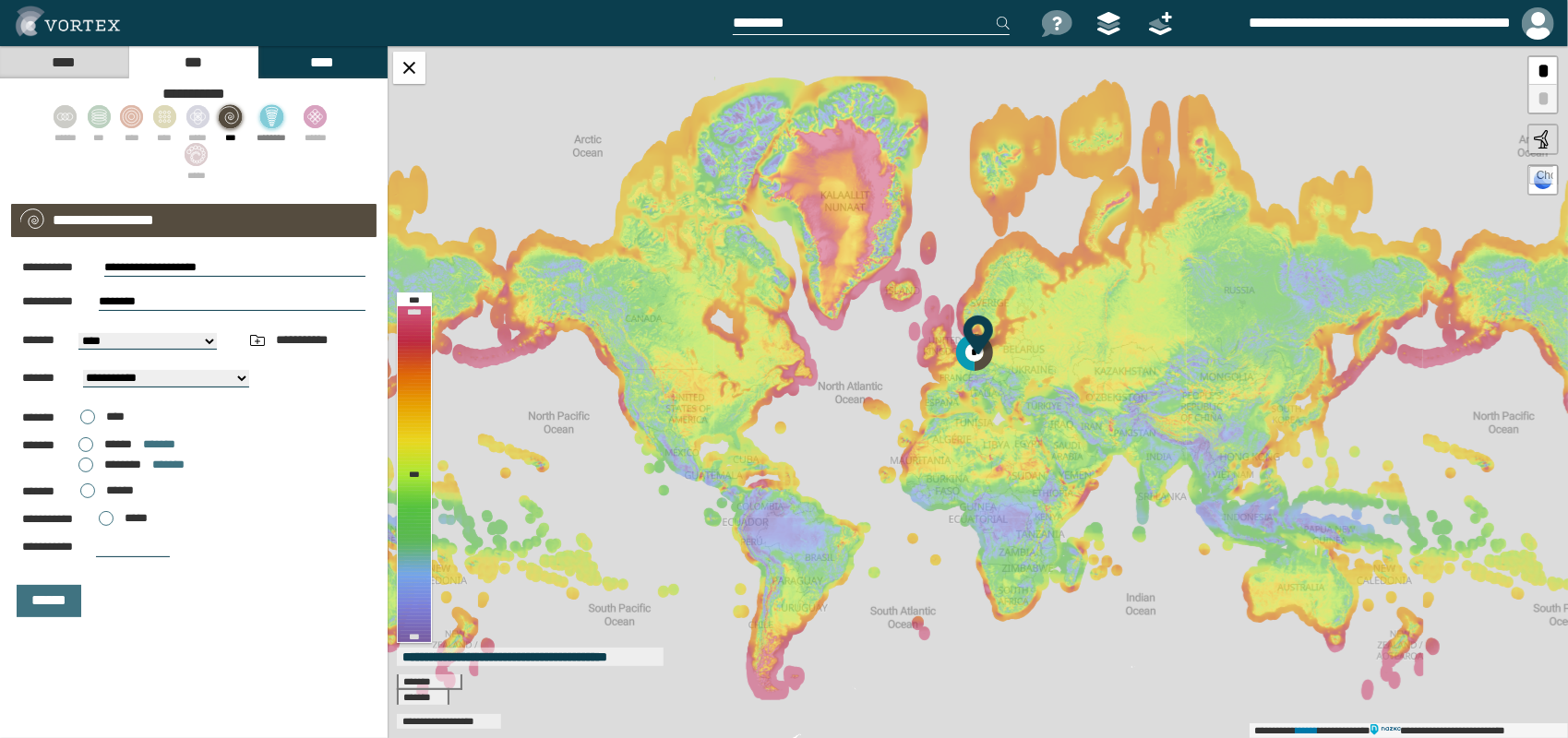 click on "[FIRST] [LAST] [ADDRESS] [CITY] [STATE]" at bounding box center (148, 341) 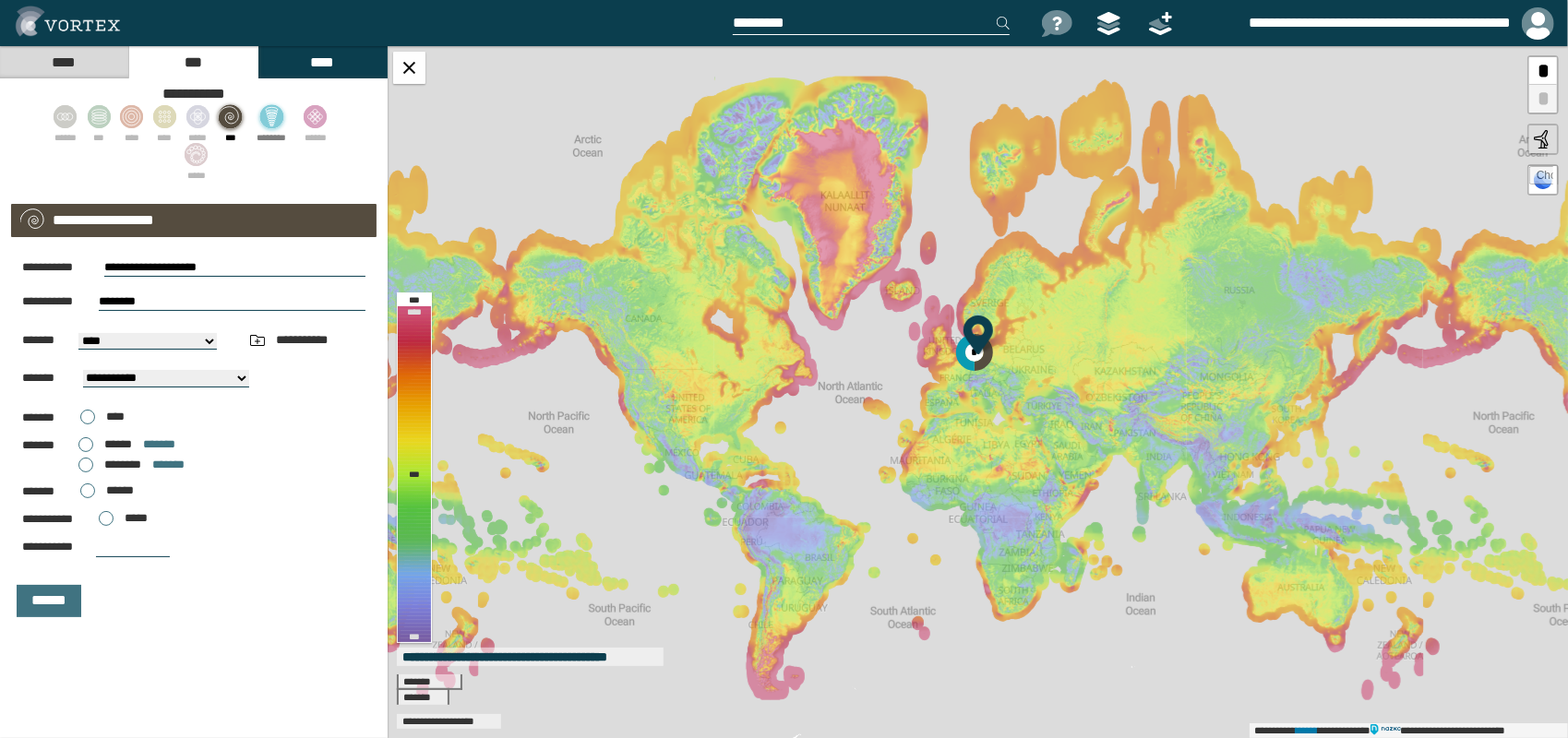 select on "*****" 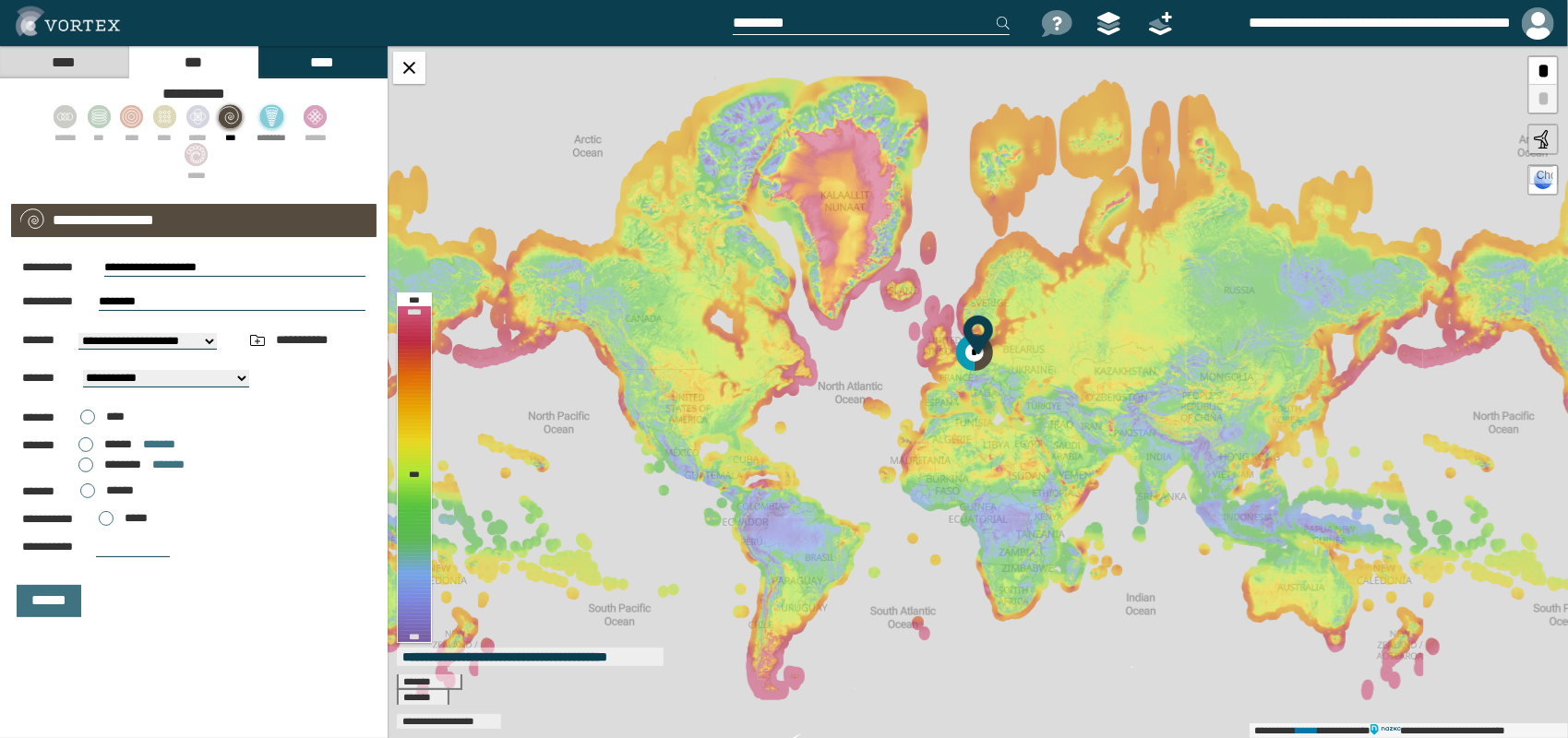 click on "[FIRST] [LAST] [ADDRESS] [CITY] [STATE]" at bounding box center [148, 341] 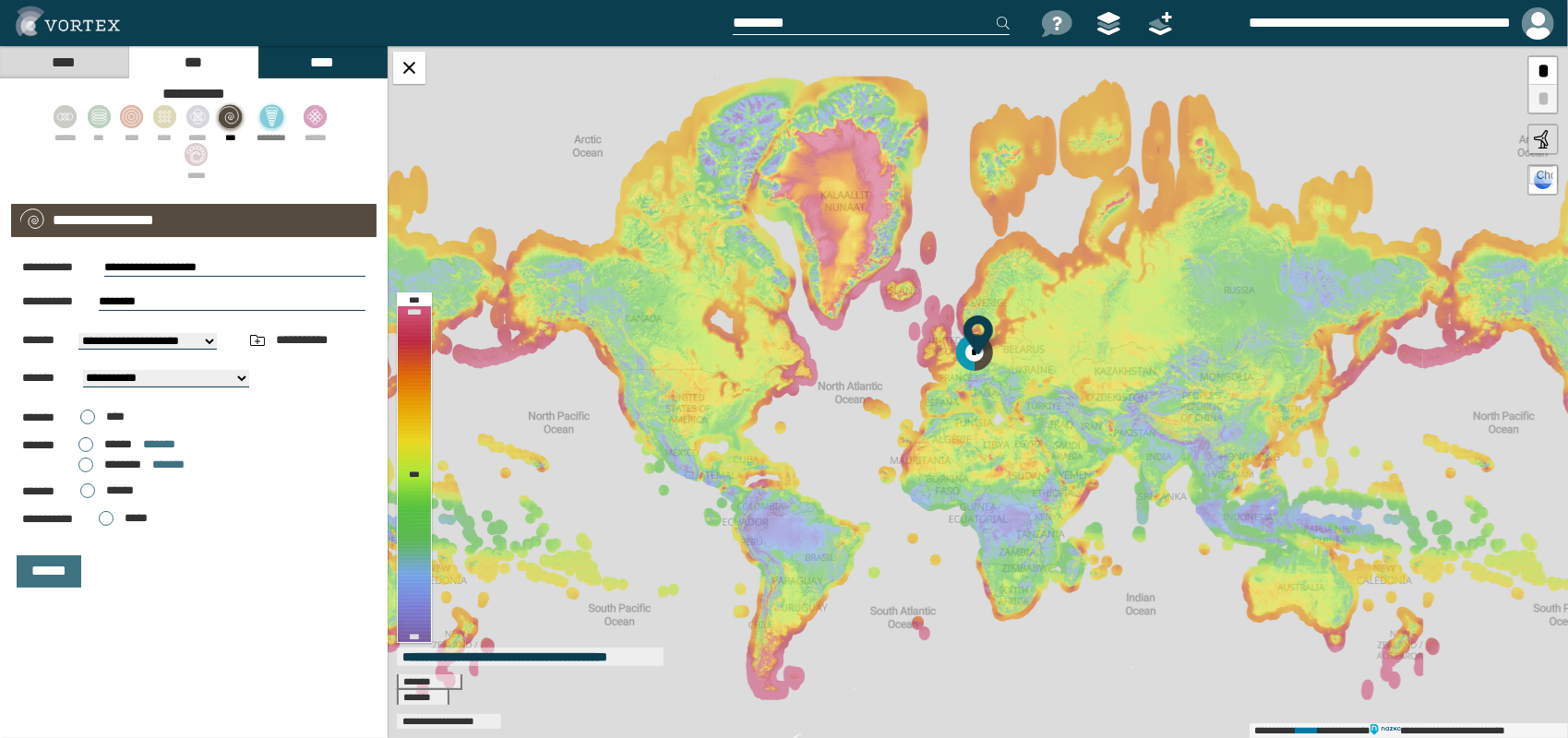 click on "****** *******" at bounding box center [126, 445] 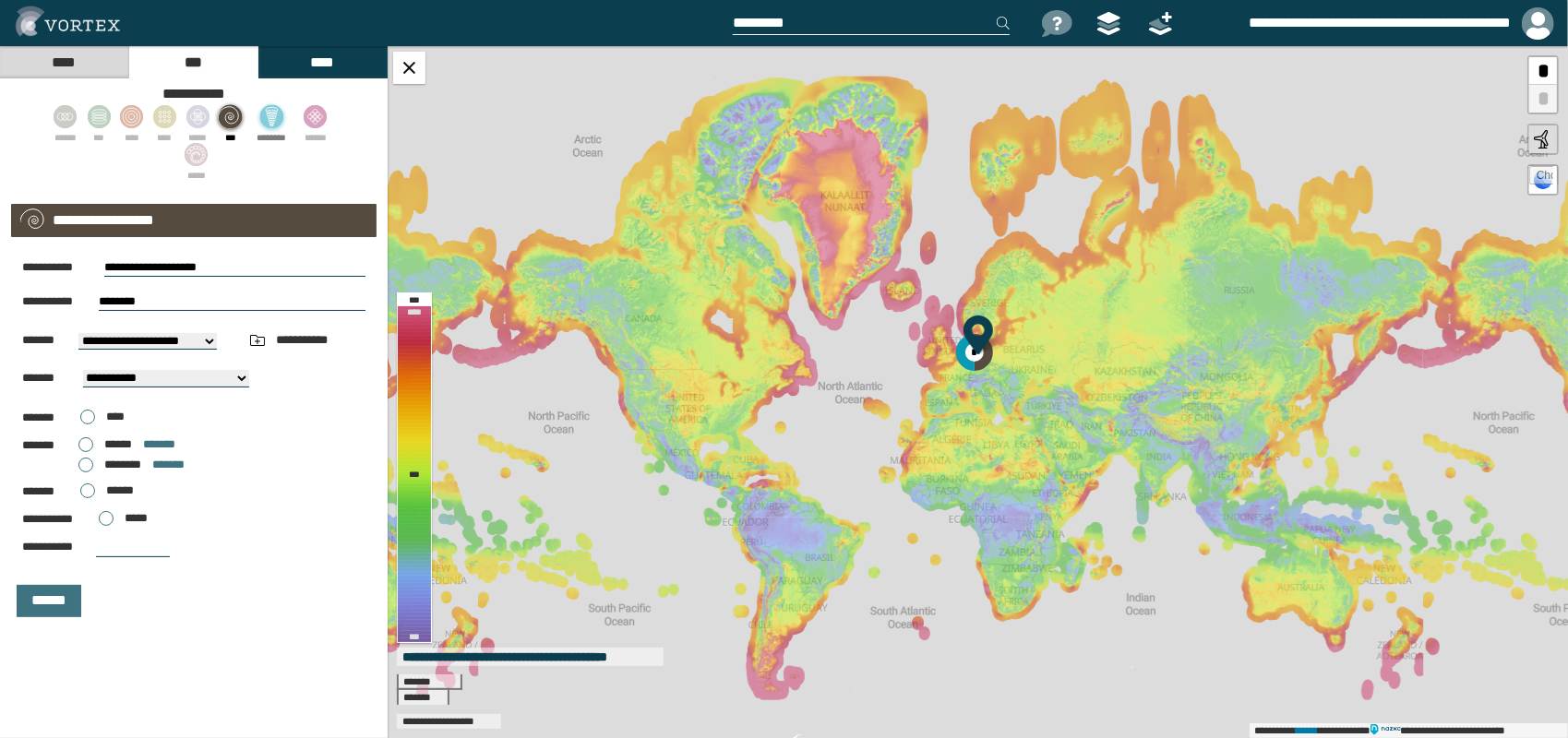 click on "******** *******" at bounding box center (131, 465) 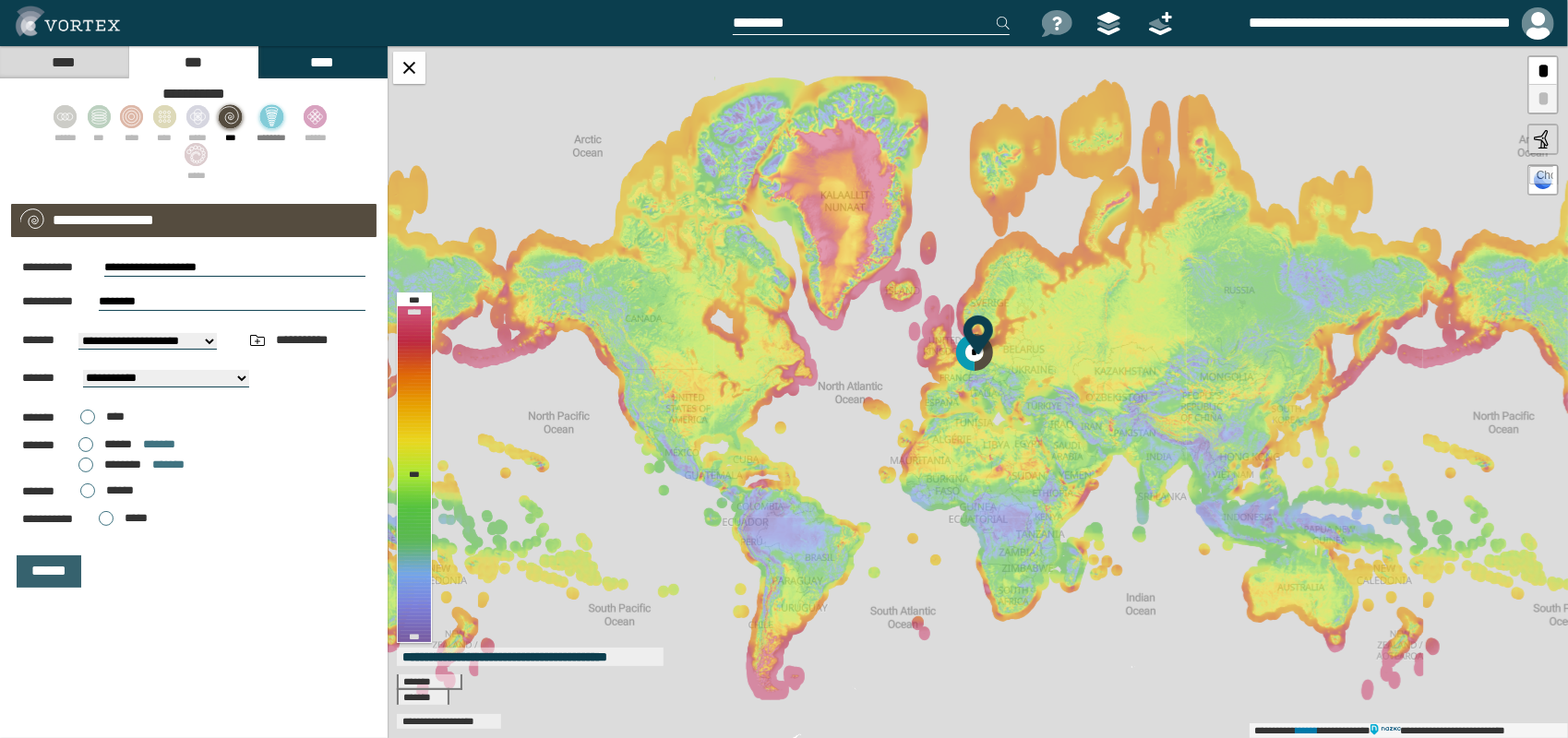 click on "******" at bounding box center [49, 571] 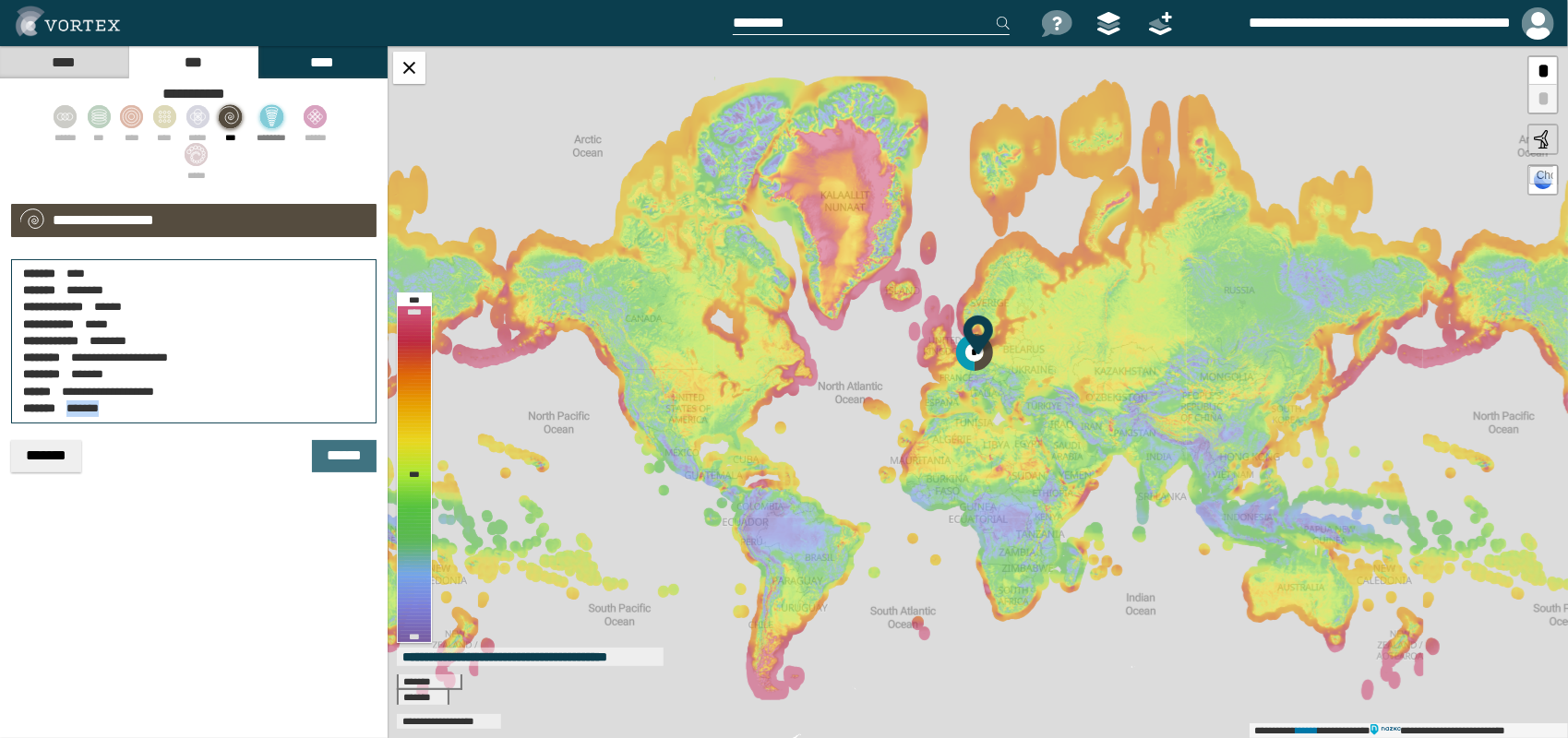 drag, startPoint x: 65, startPoint y: 410, endPoint x: 105, endPoint y: 410, distance: 40 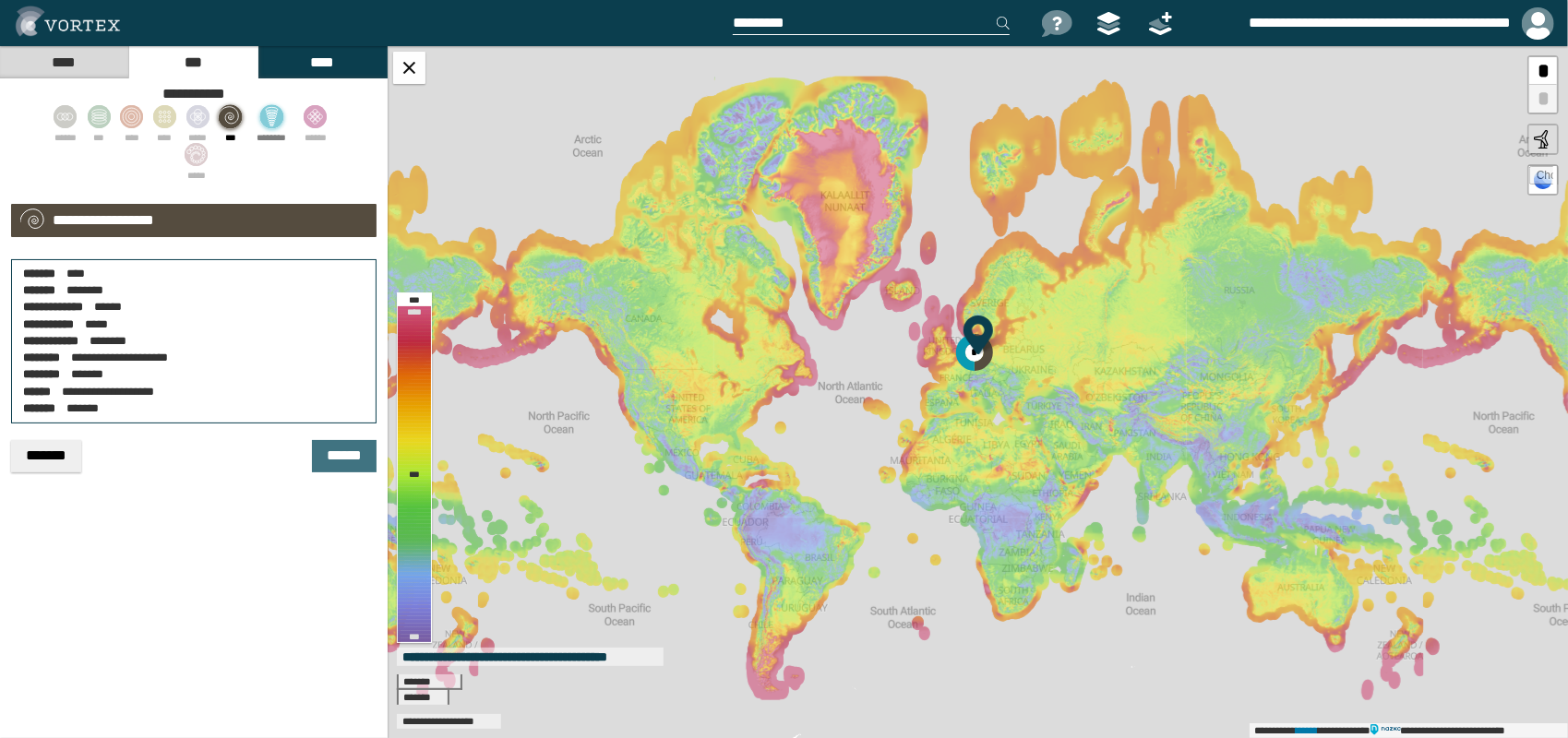 click on "**********" at bounding box center [194, 392] 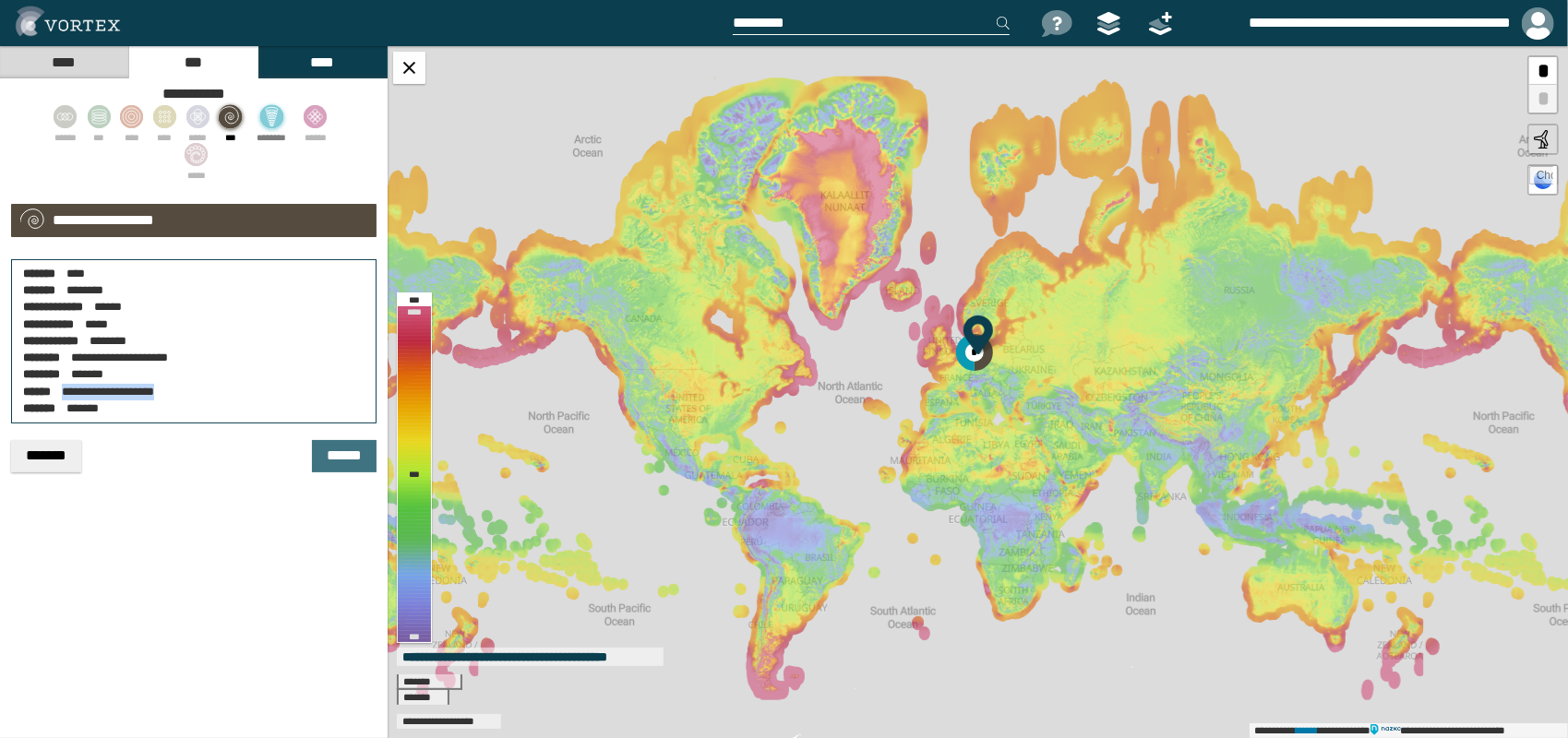 drag, startPoint x: 176, startPoint y: 387, endPoint x: 65, endPoint y: 397, distance: 111.44954 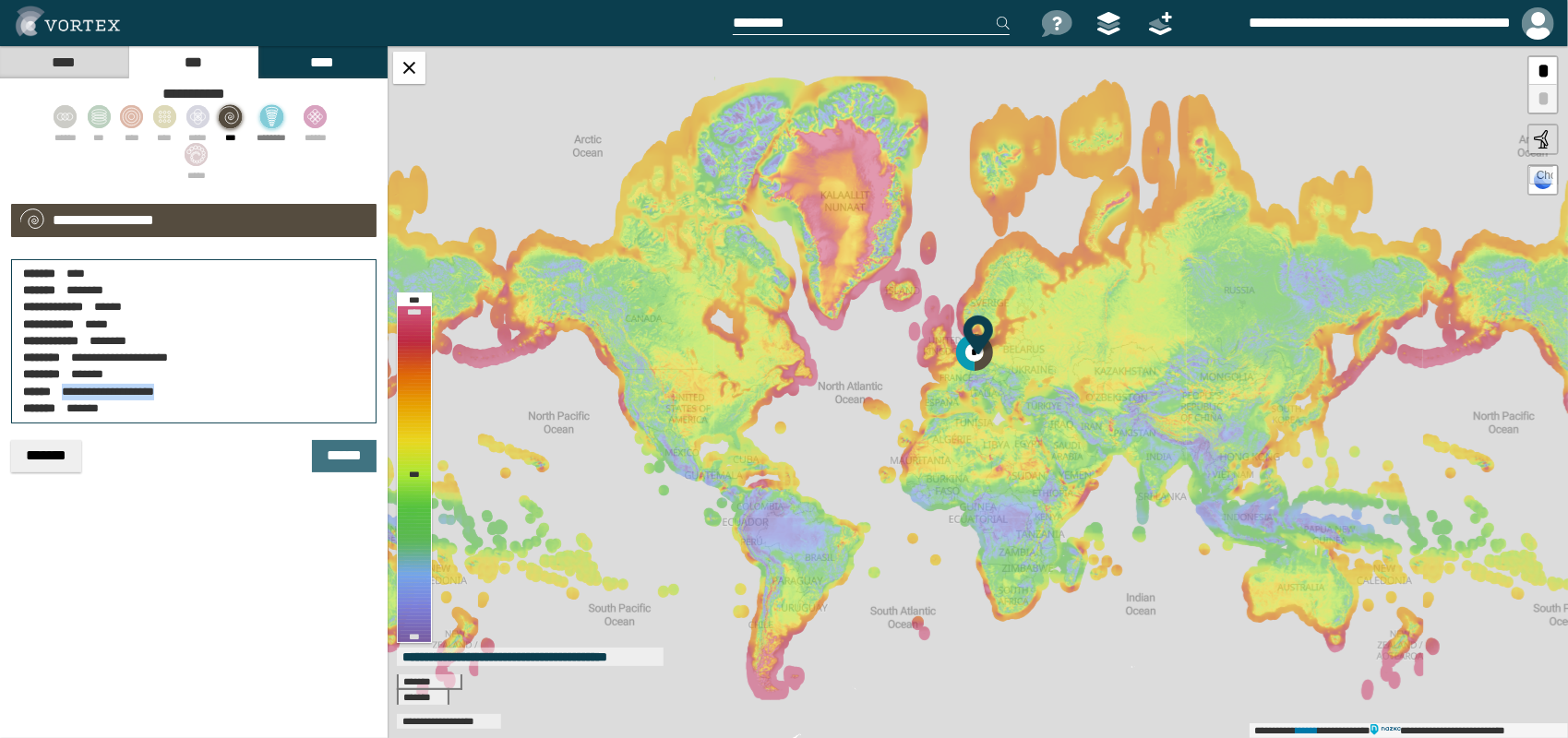 click on "**********" at bounding box center (194, 392) 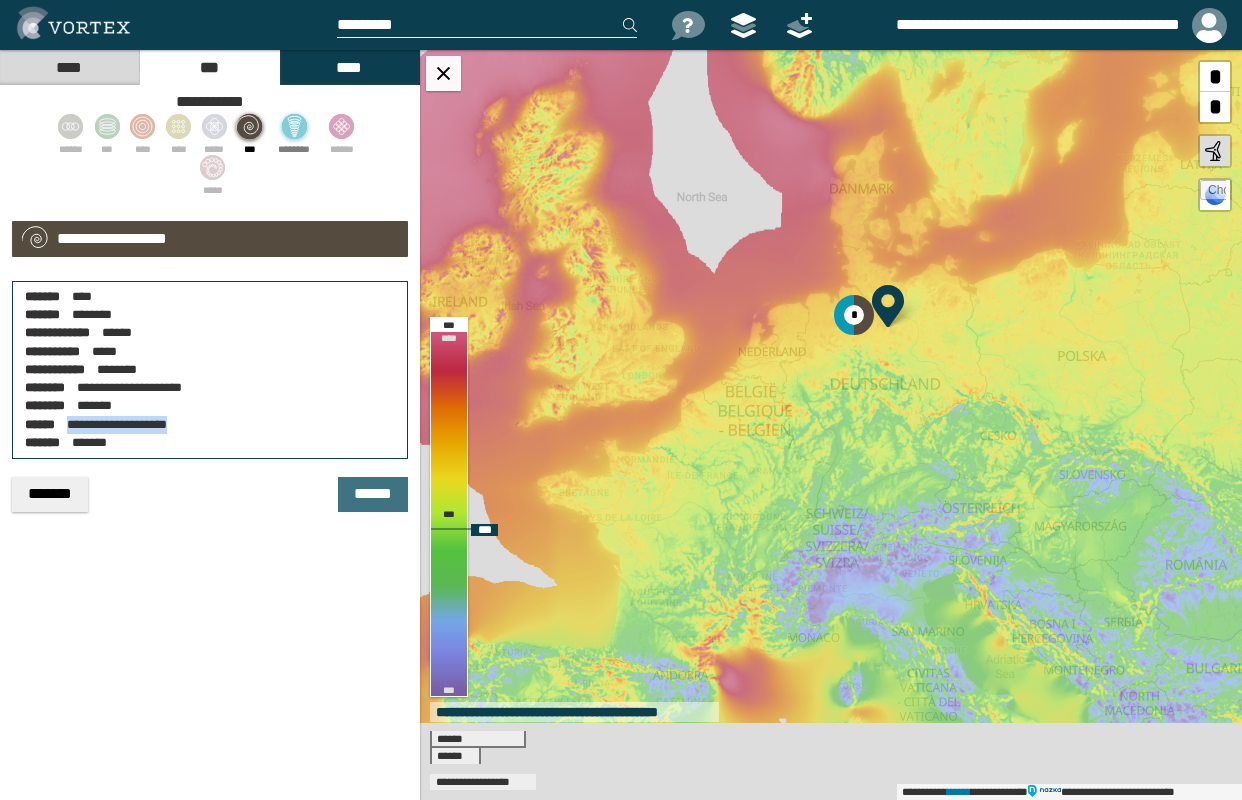 drag, startPoint x: 777, startPoint y: 528, endPoint x: 866, endPoint y: 356, distance: 193.66208 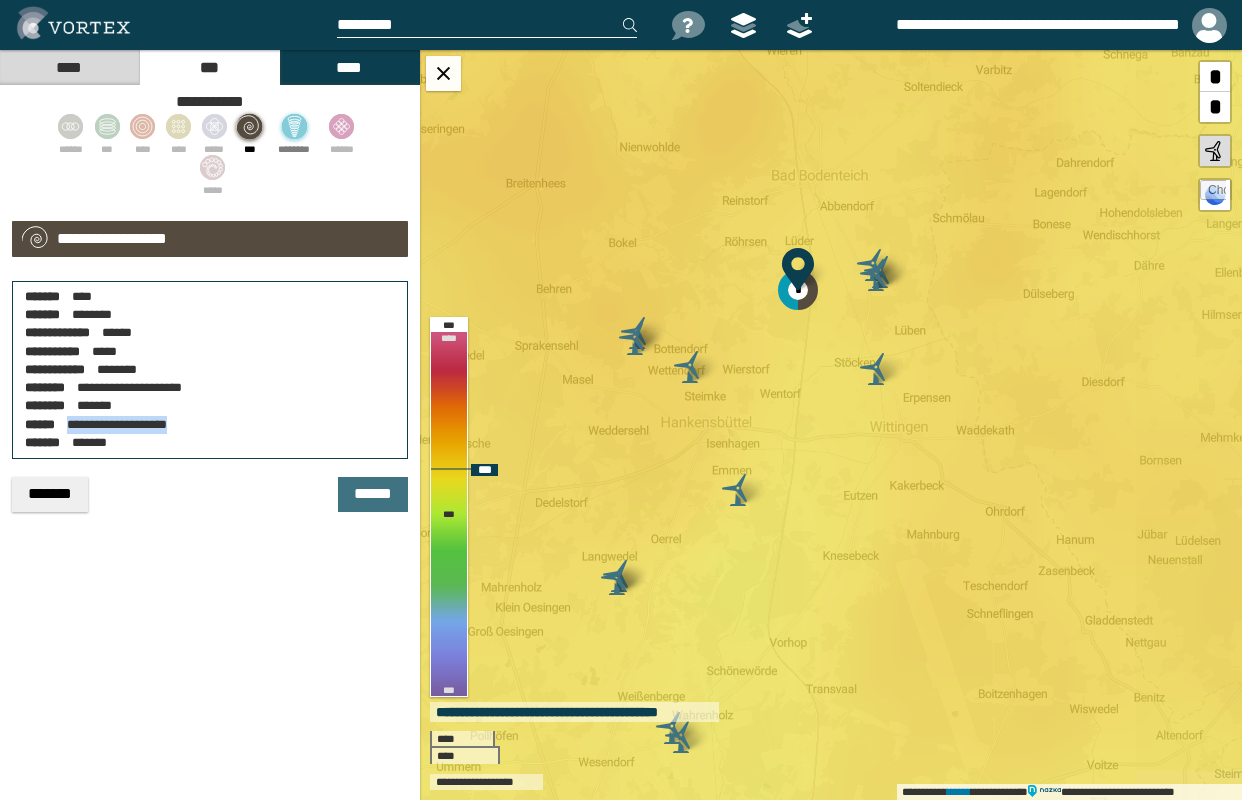 drag, startPoint x: 1088, startPoint y: 132, endPoint x: 811, endPoint y: 328, distance: 339.33023 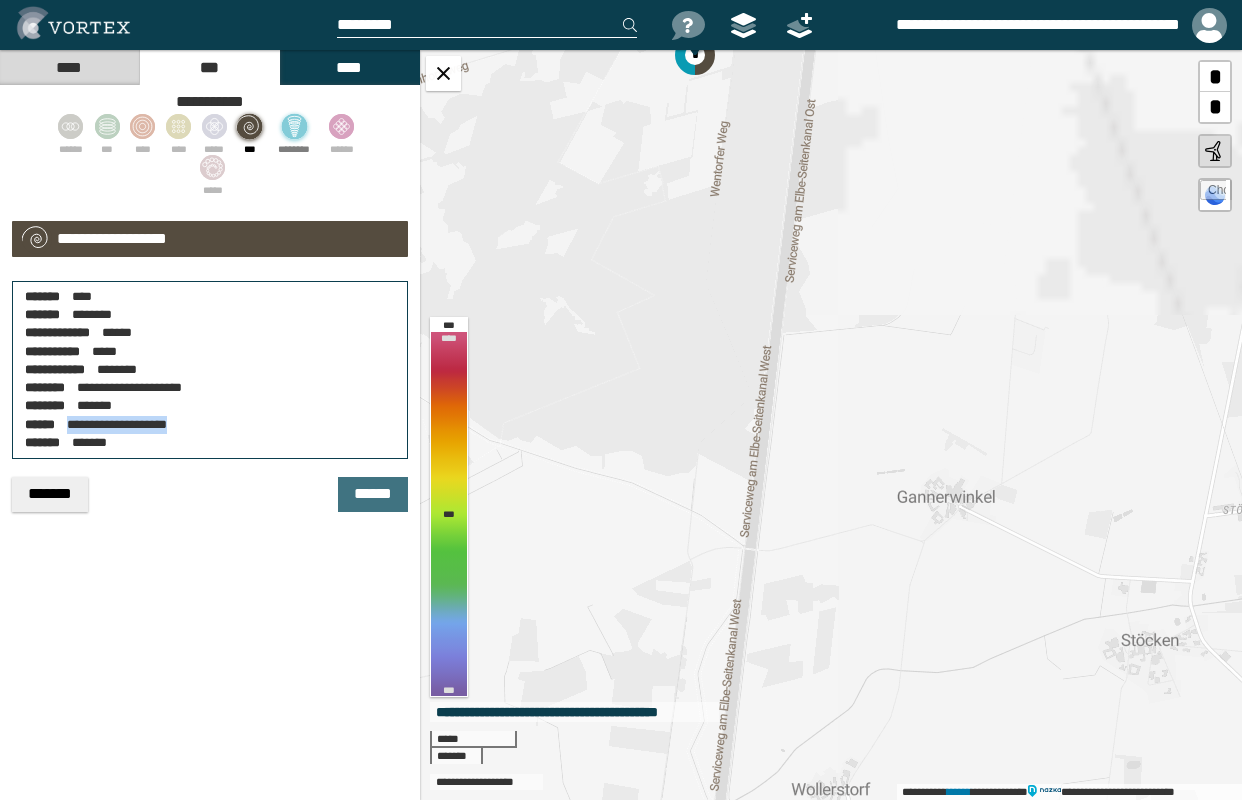 drag, startPoint x: 828, startPoint y: 409, endPoint x: 835, endPoint y: 420, distance: 13.038404 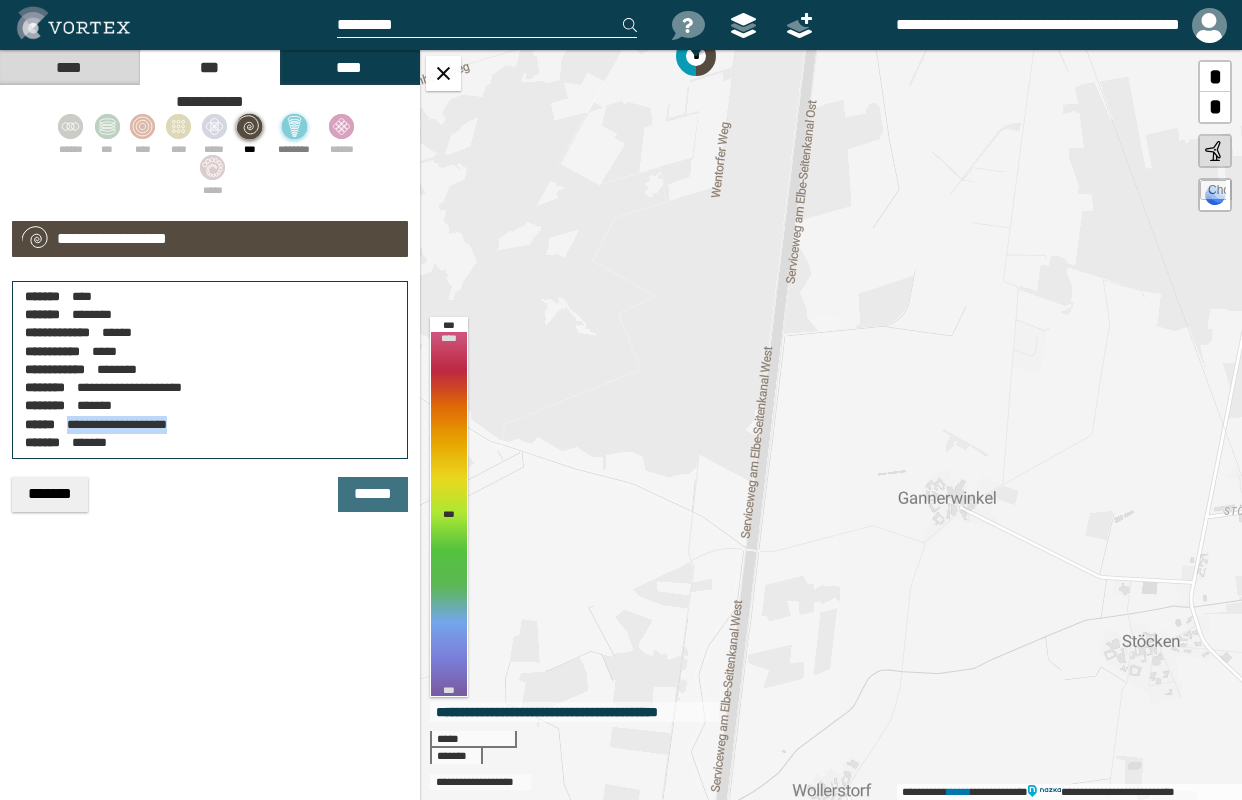 click on "**********" at bounding box center (831, 425) 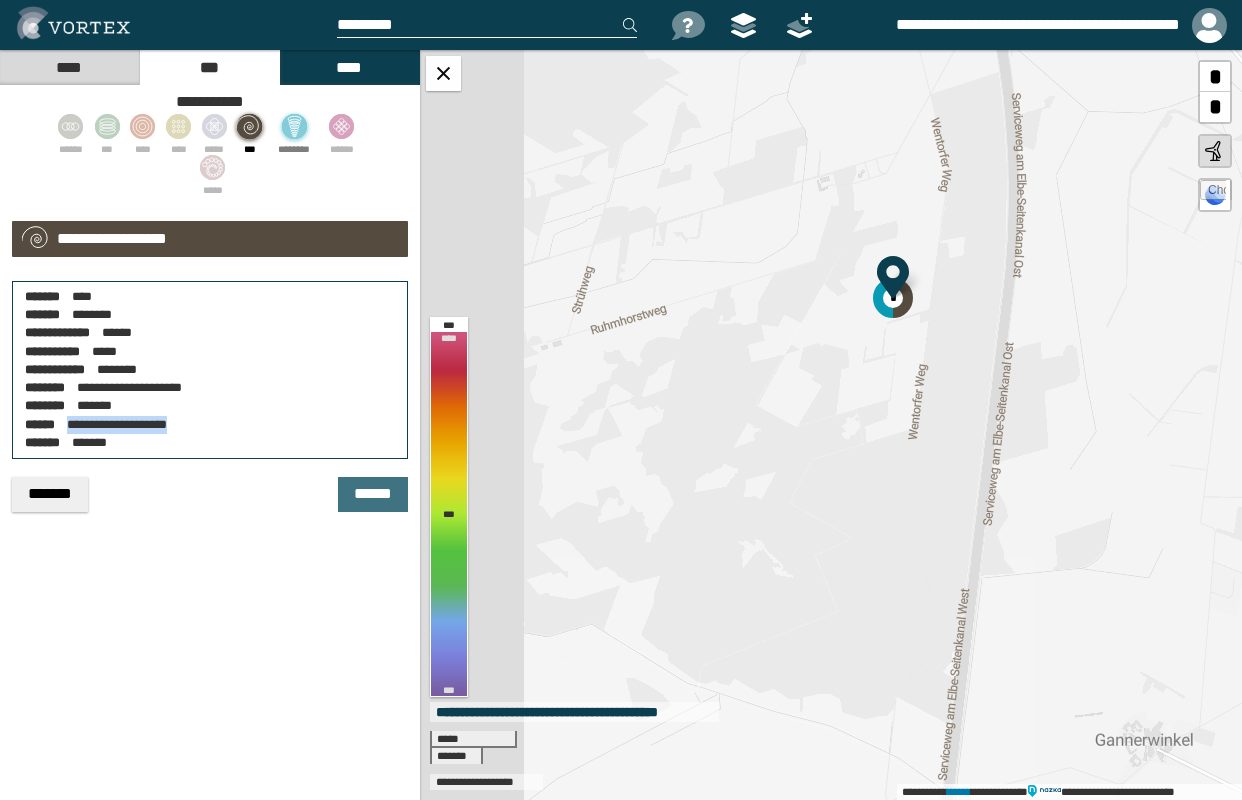 drag, startPoint x: 745, startPoint y: 190, endPoint x: 942, endPoint y: 430, distance: 310.498 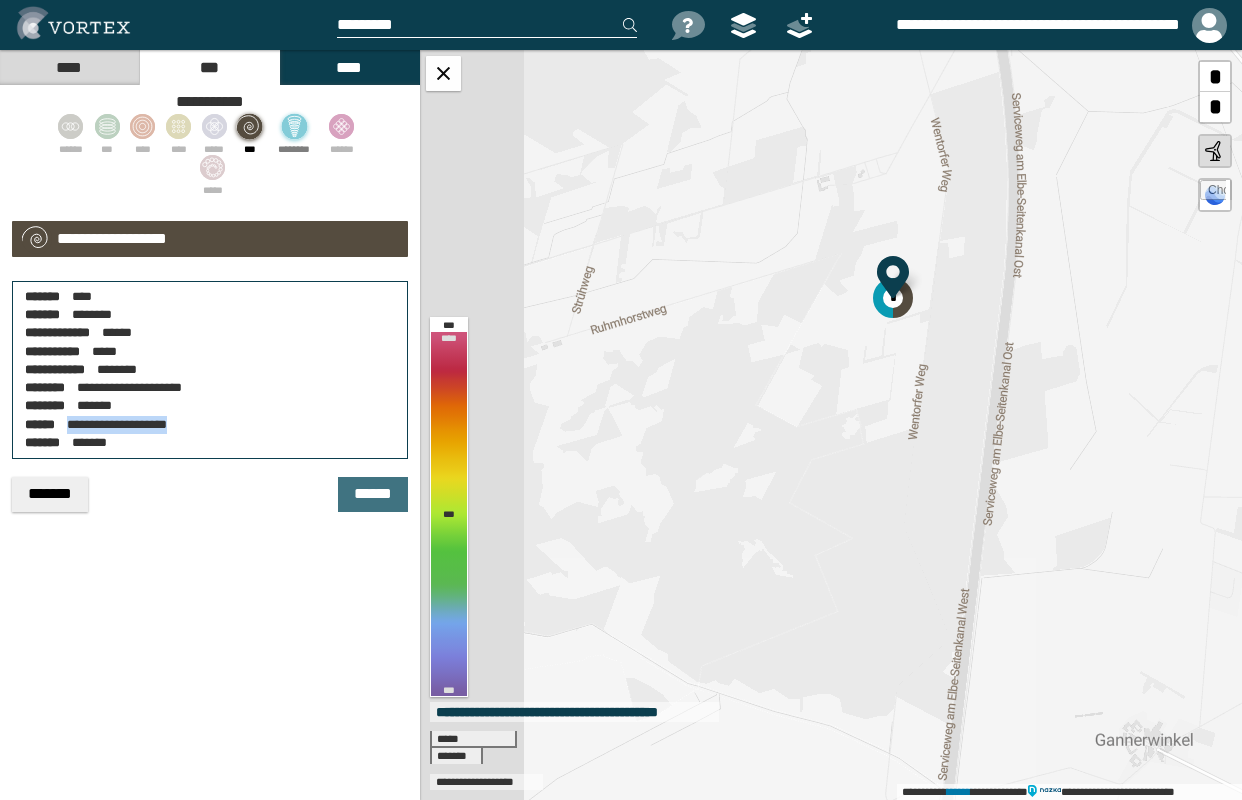 click on "**********" at bounding box center [831, 425] 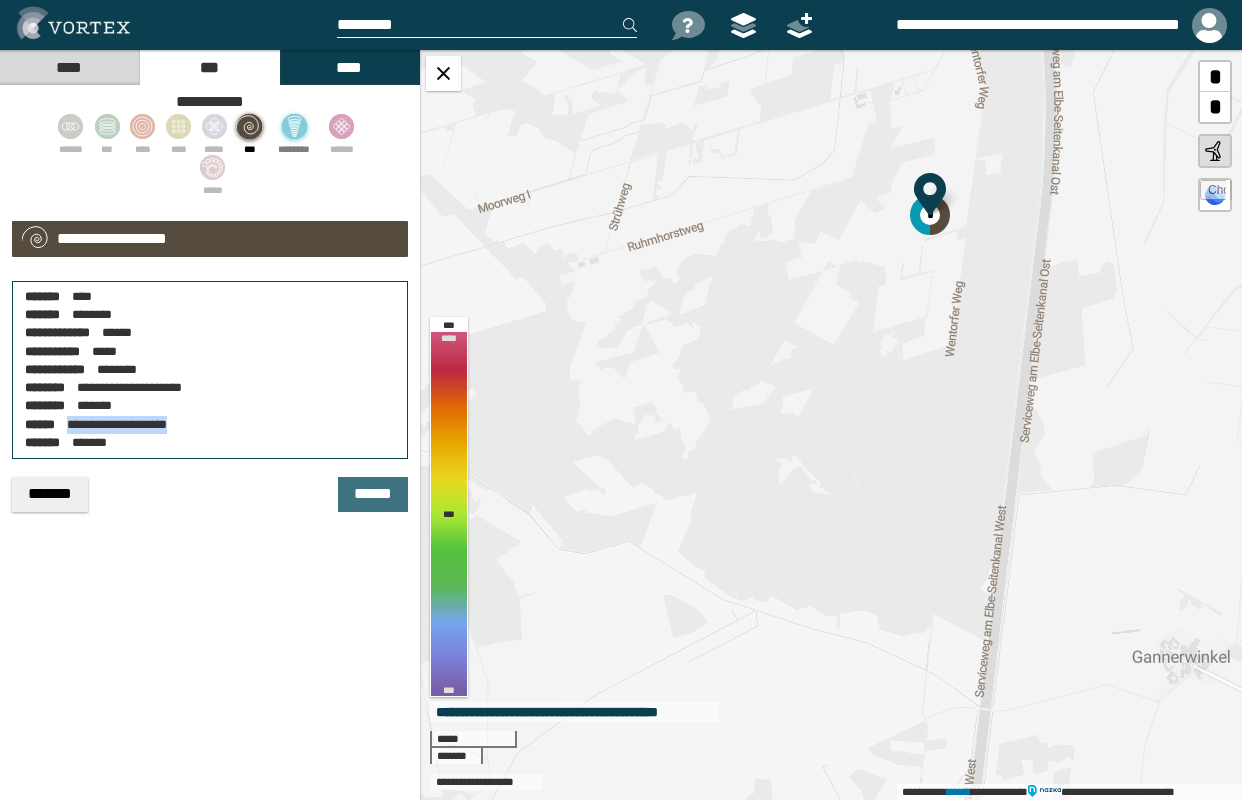 drag, startPoint x: 882, startPoint y: 211, endPoint x: 951, endPoint y: 302, distance: 114.20158 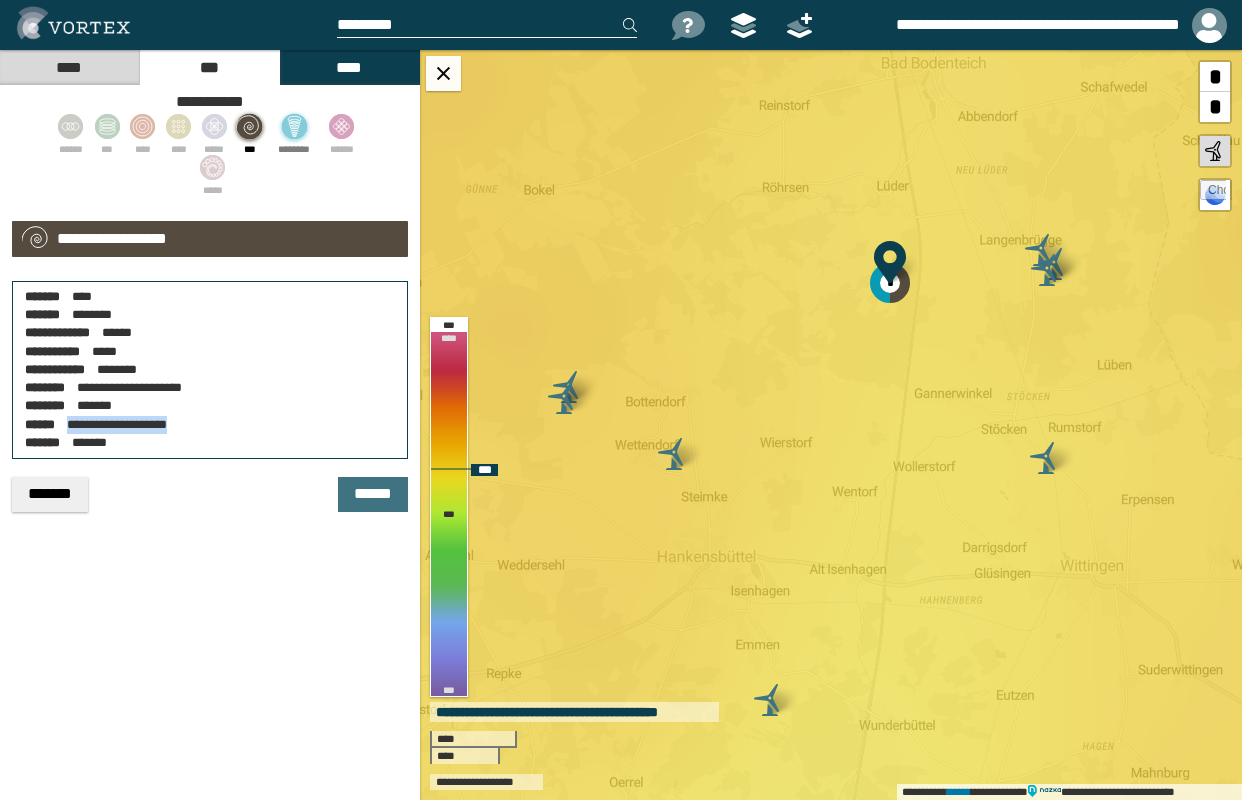 drag, startPoint x: 841, startPoint y: 324, endPoint x: 856, endPoint y: 361, distance: 39.92493 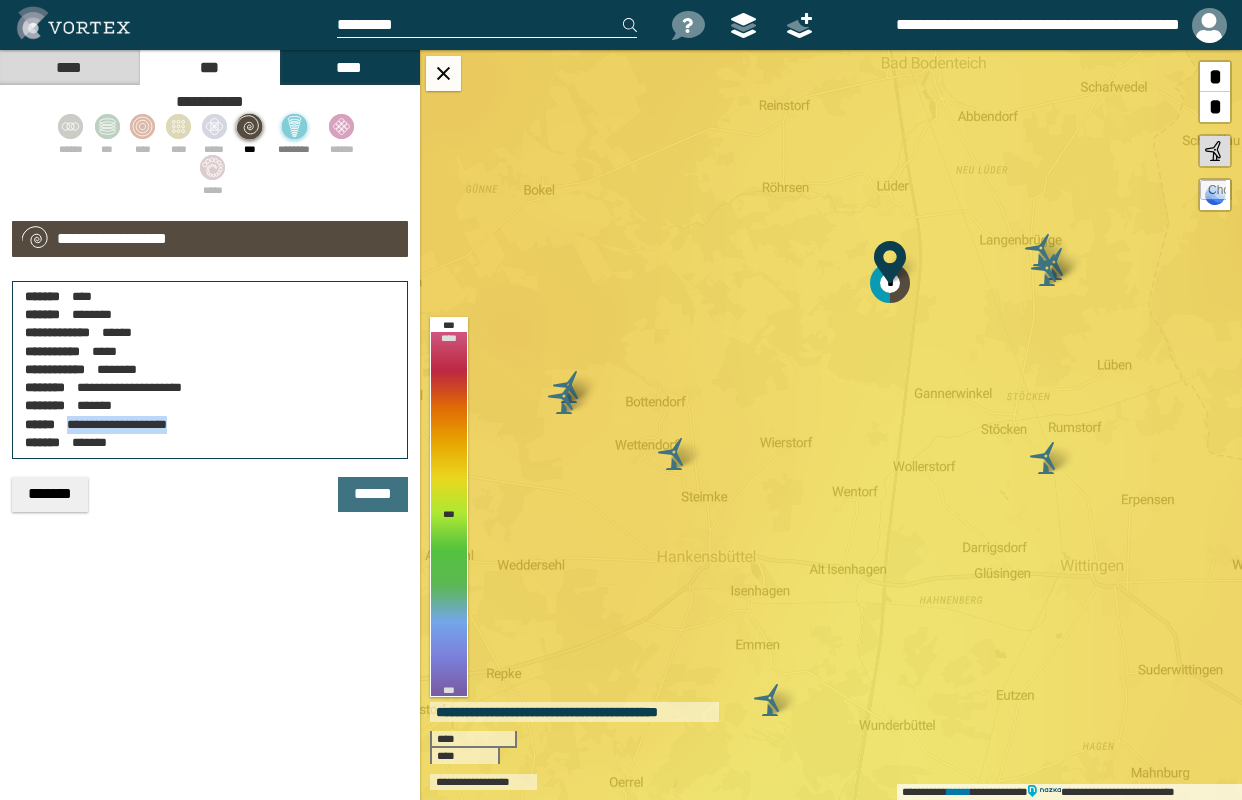 click on "*******" at bounding box center [50, 494] 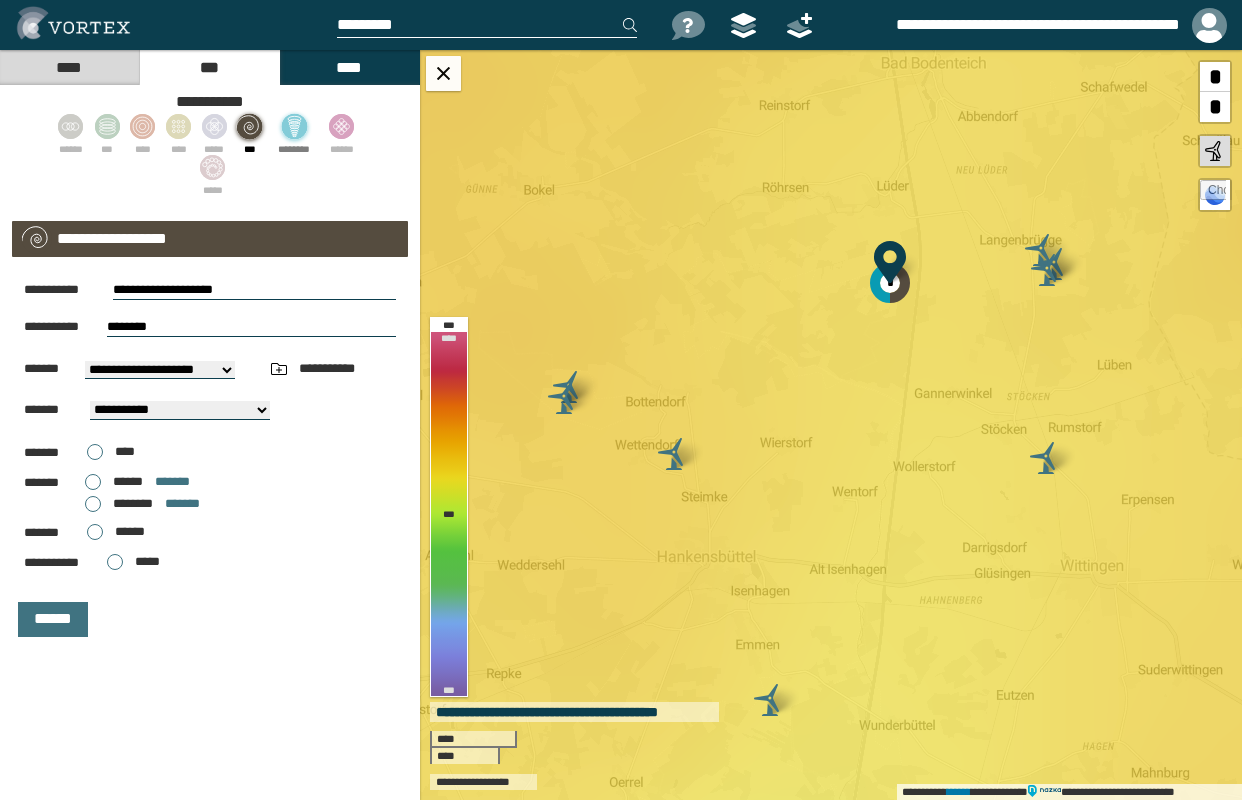 click on "********" at bounding box center (133, 503) 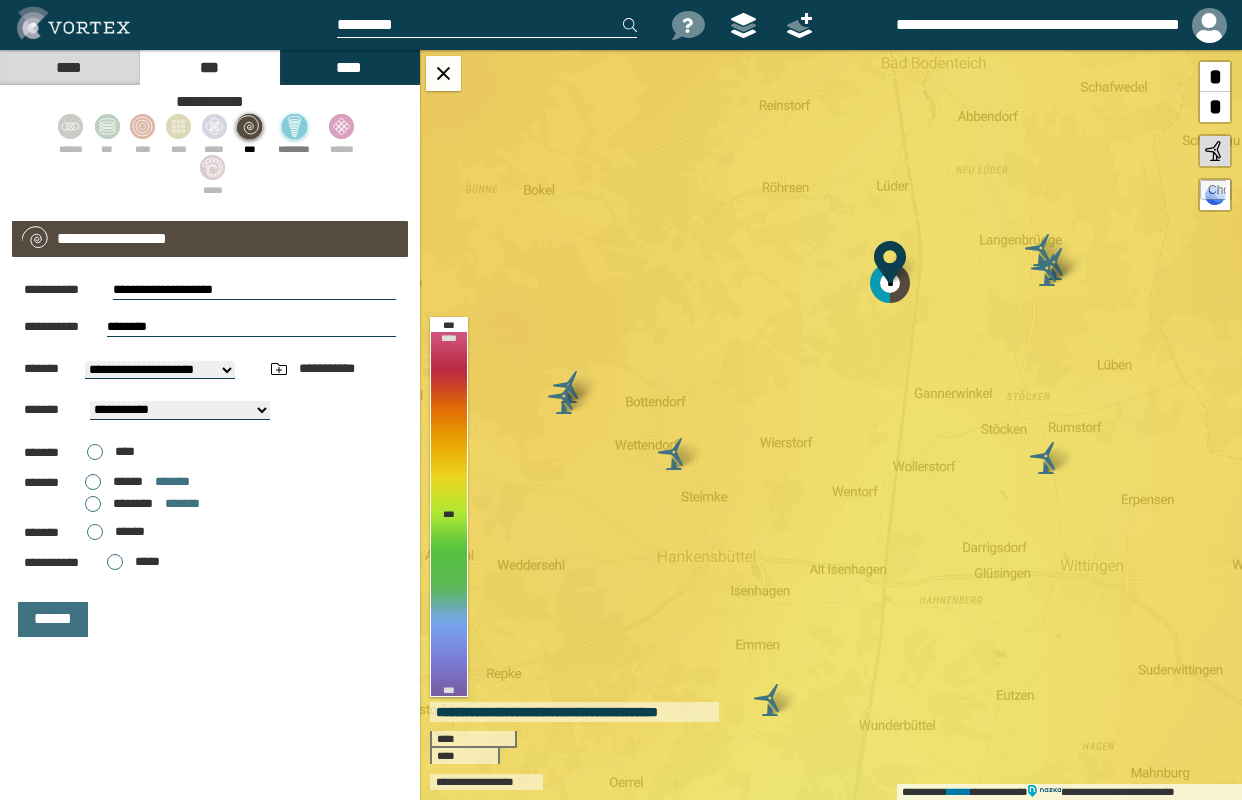 click at bounding box center (294, 126) 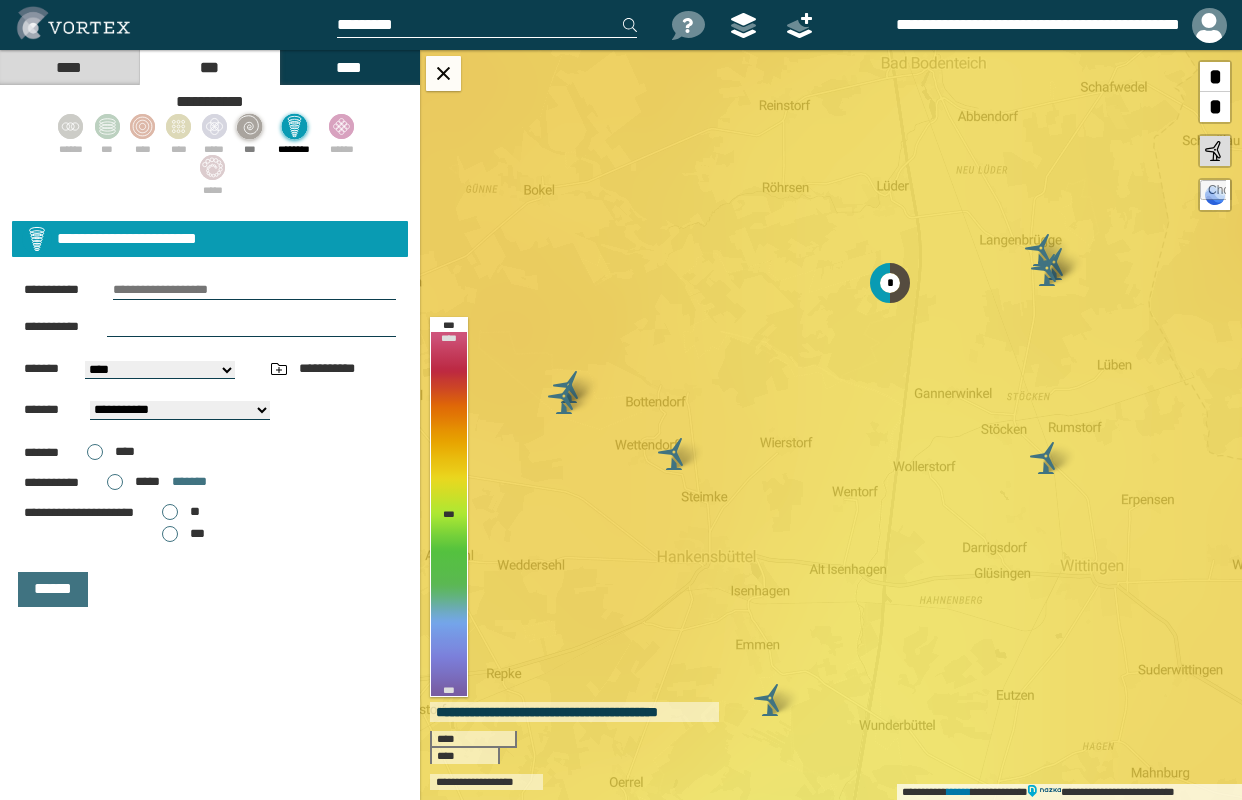 click at bounding box center (254, 290) 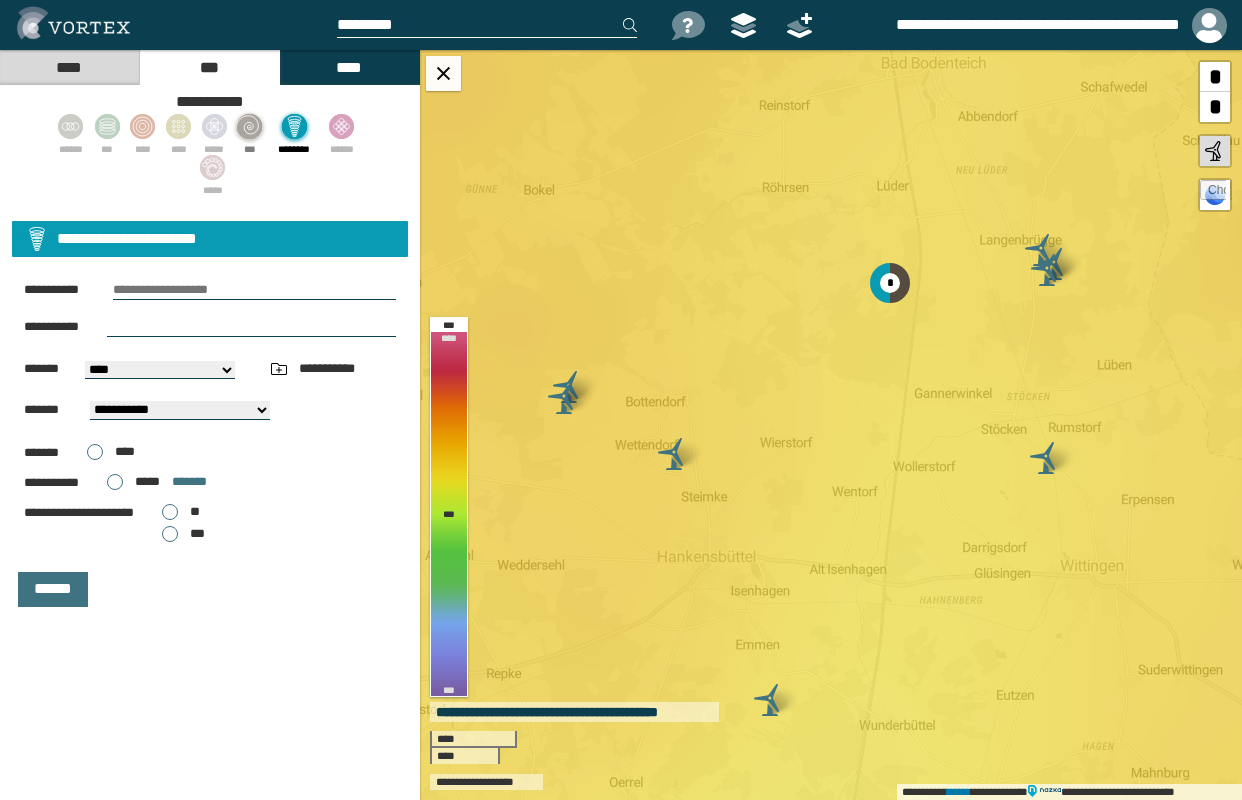 type on "**********" 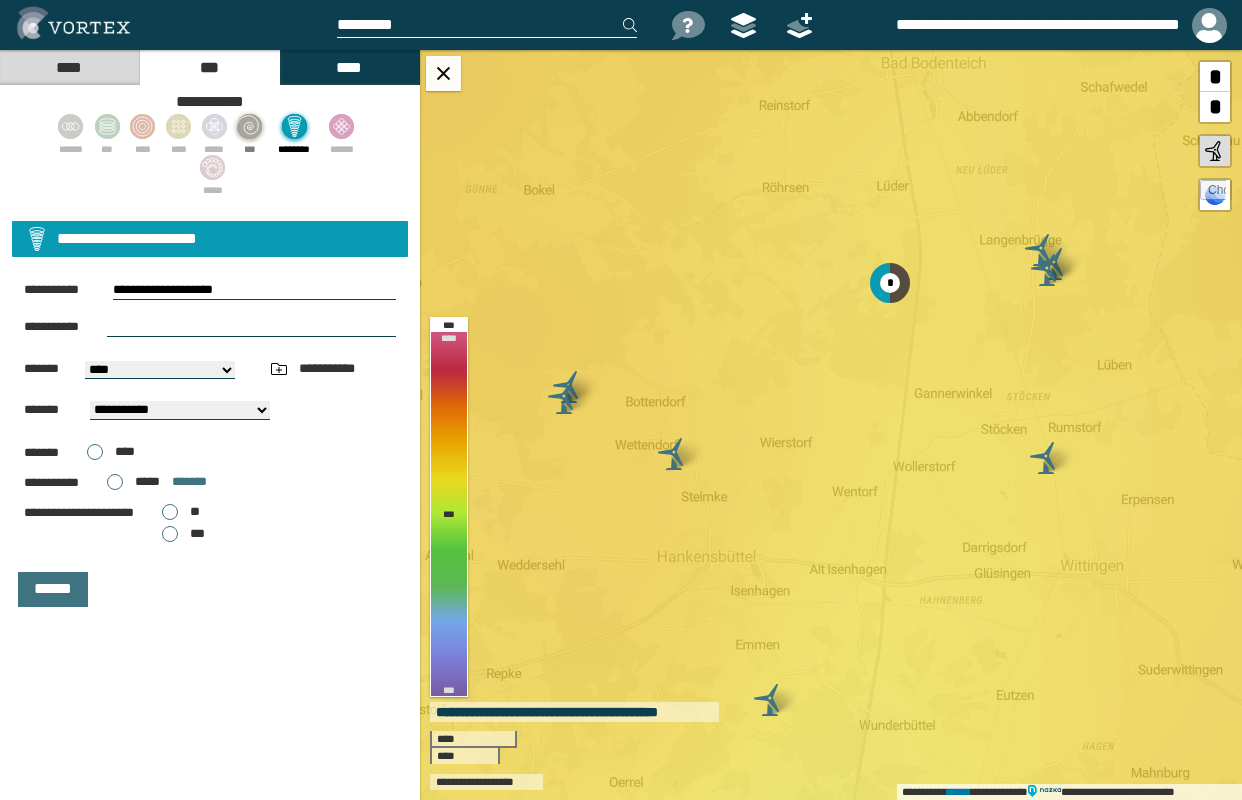 click at bounding box center [251, 327] 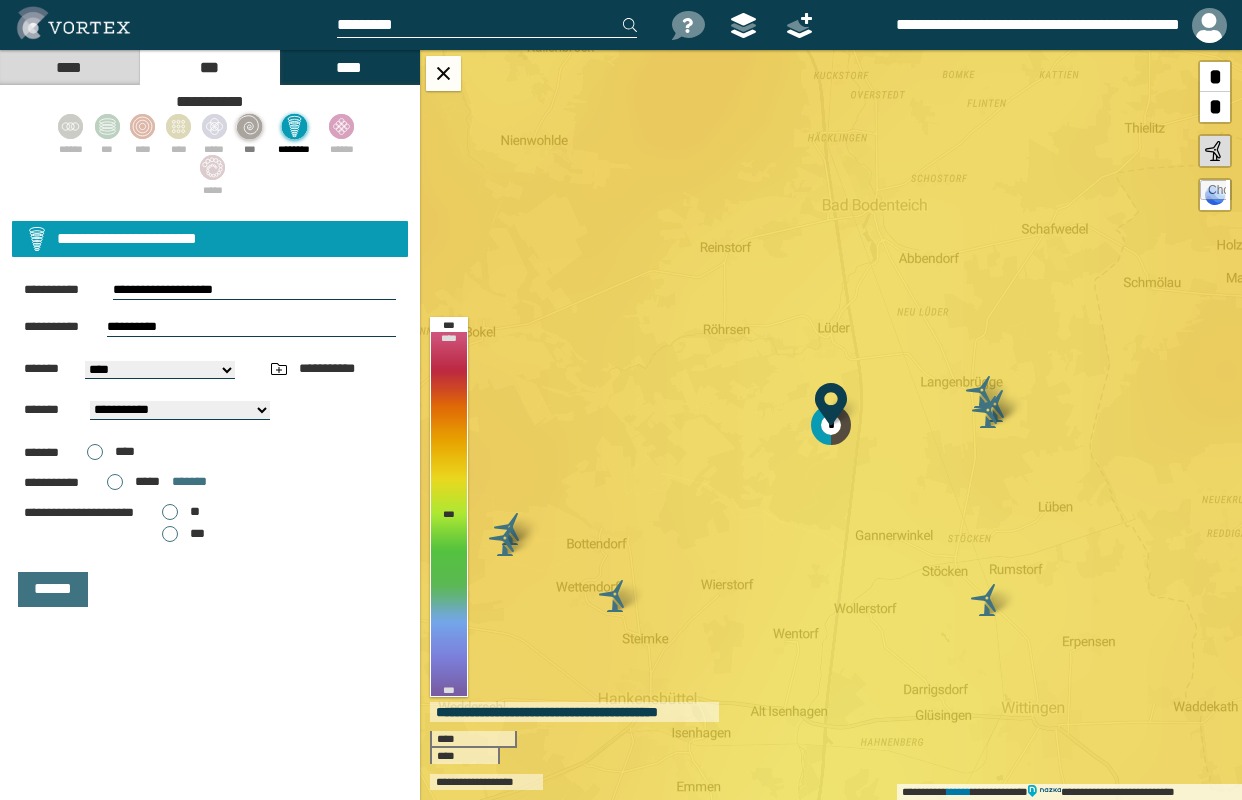 drag, startPoint x: 165, startPoint y: 323, endPoint x: 64, endPoint y: 326, distance: 101.04455 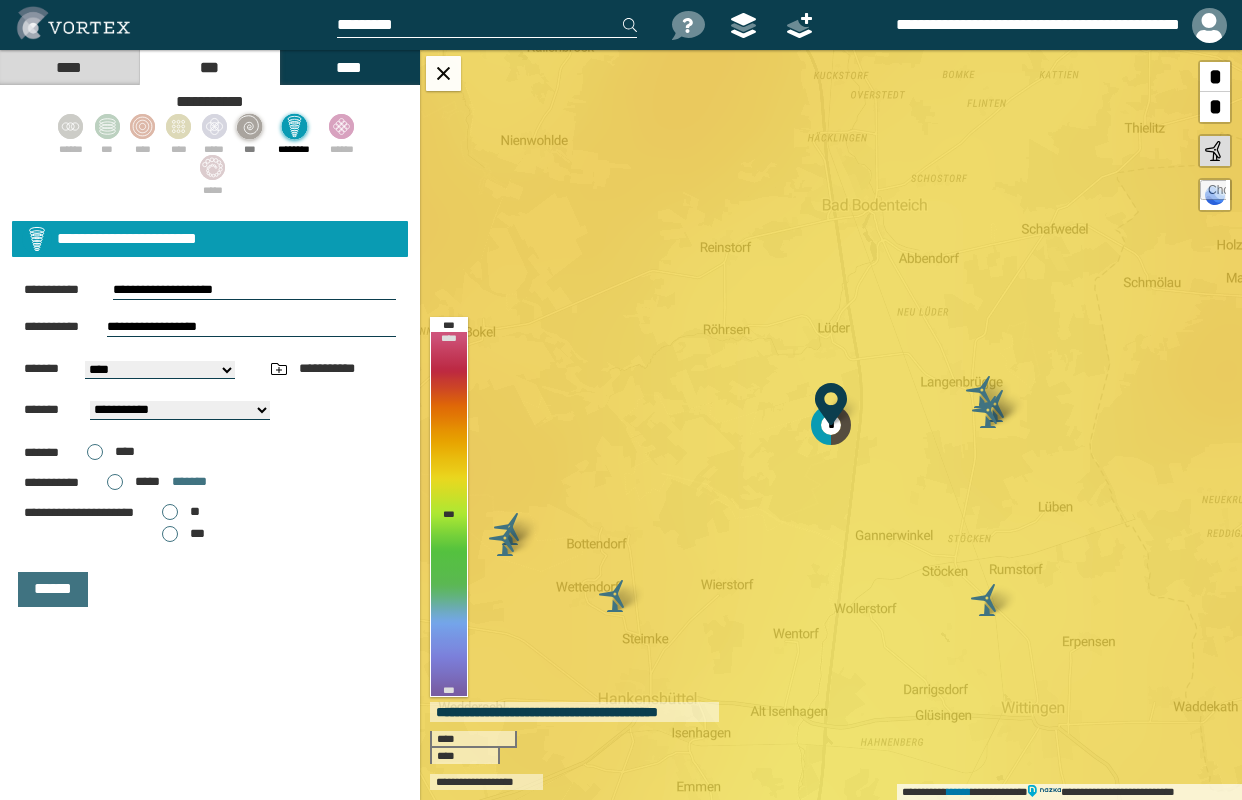 type on "**********" 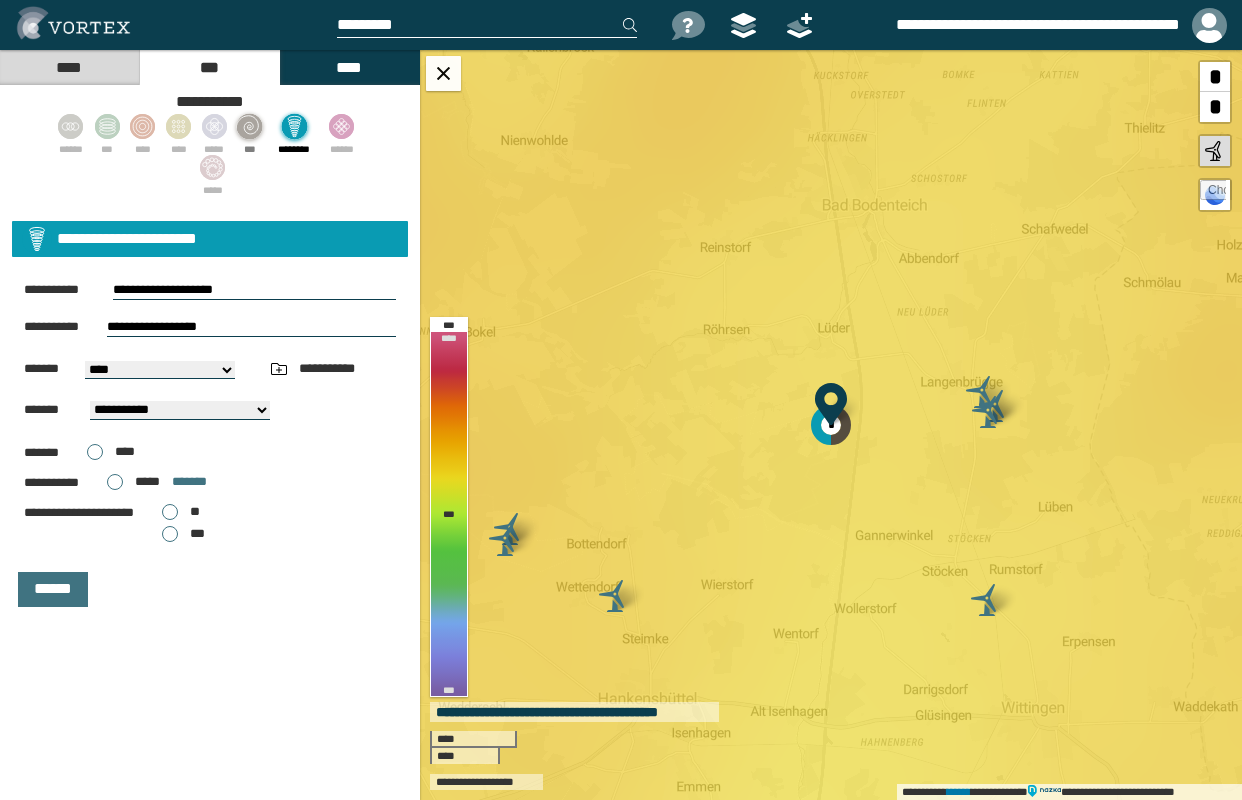 select on "*****" 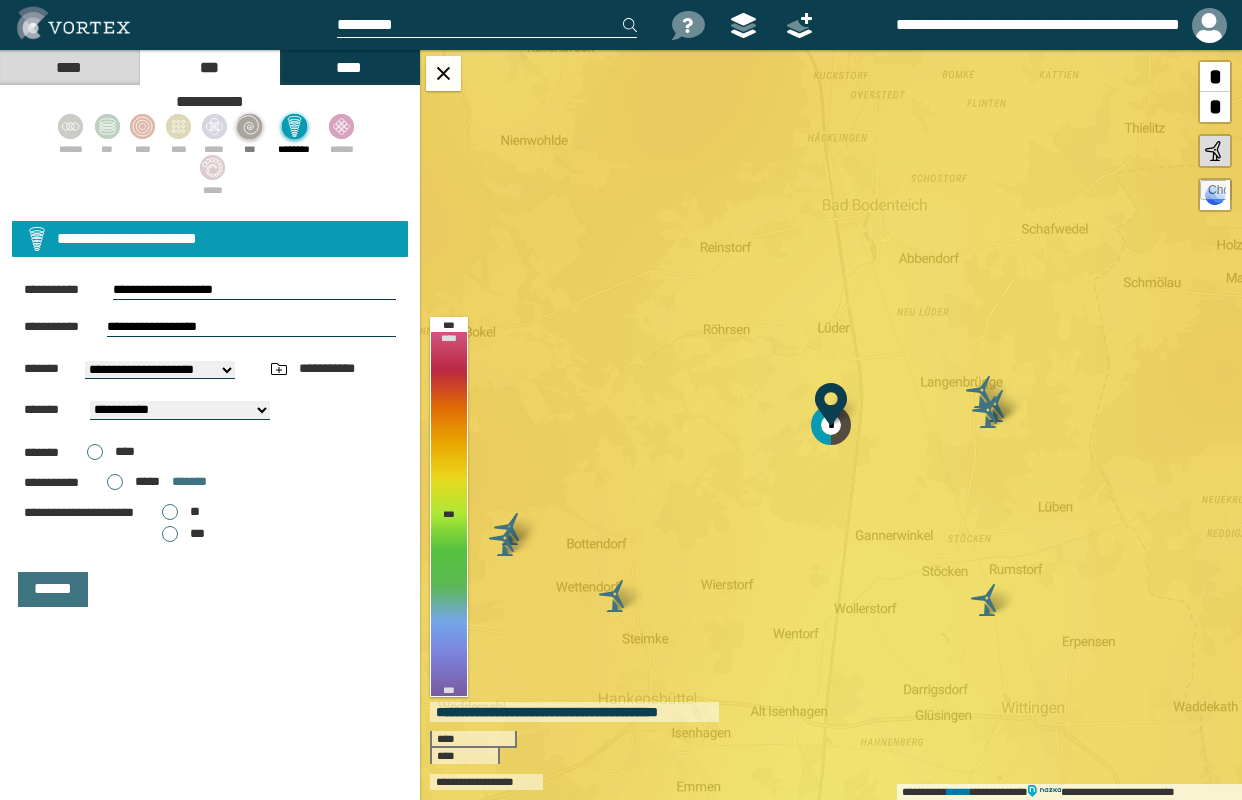 click on "[FIRST] [LAST] [ADDRESS] [CITY] [STATE]" at bounding box center [160, 370] 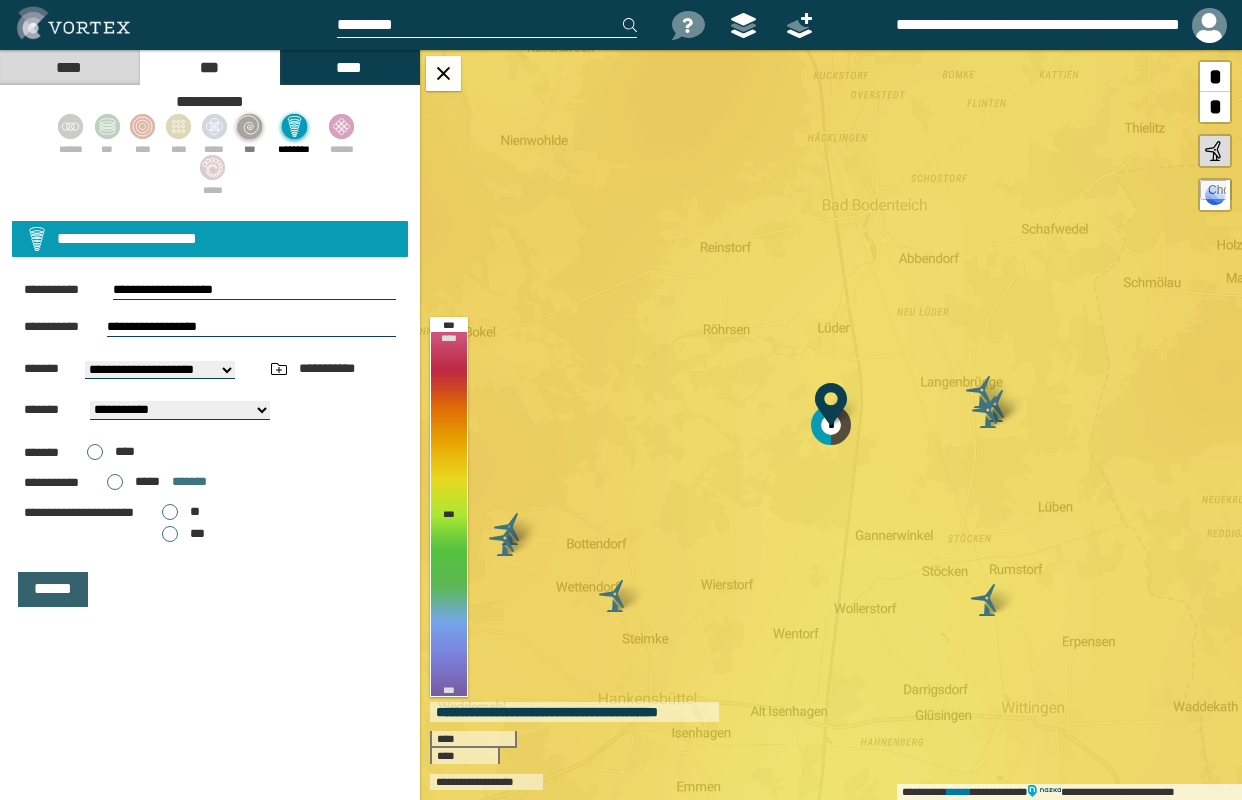 click on "******" at bounding box center (53, 589) 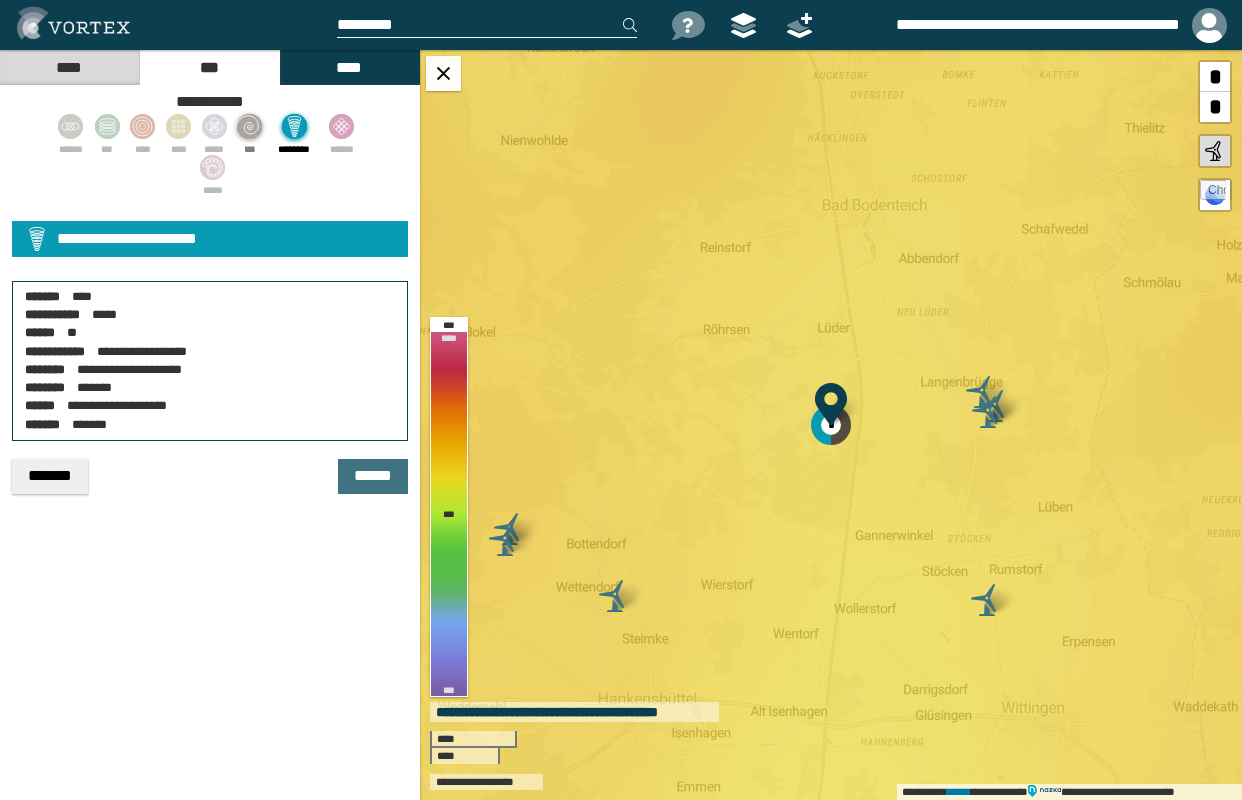 click on "*******" at bounding box center (50, 476) 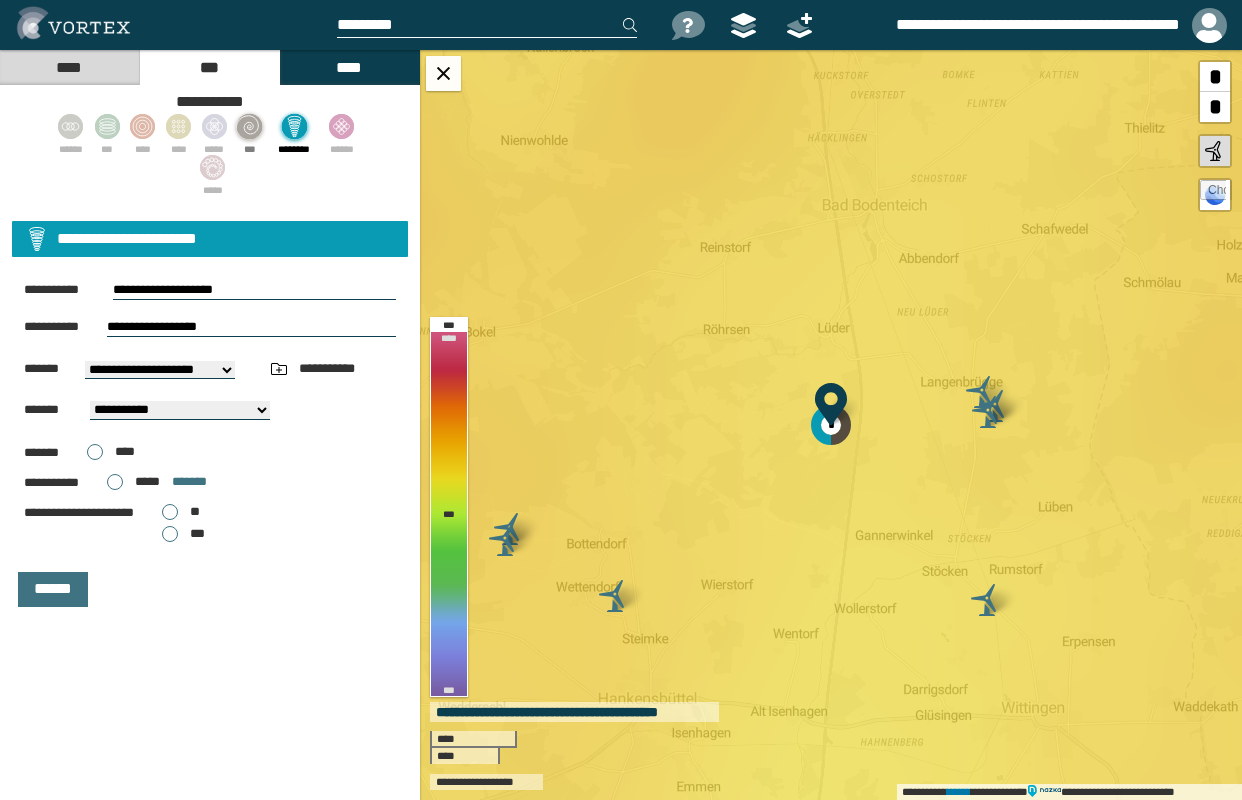click on "****" at bounding box center [69, 67] 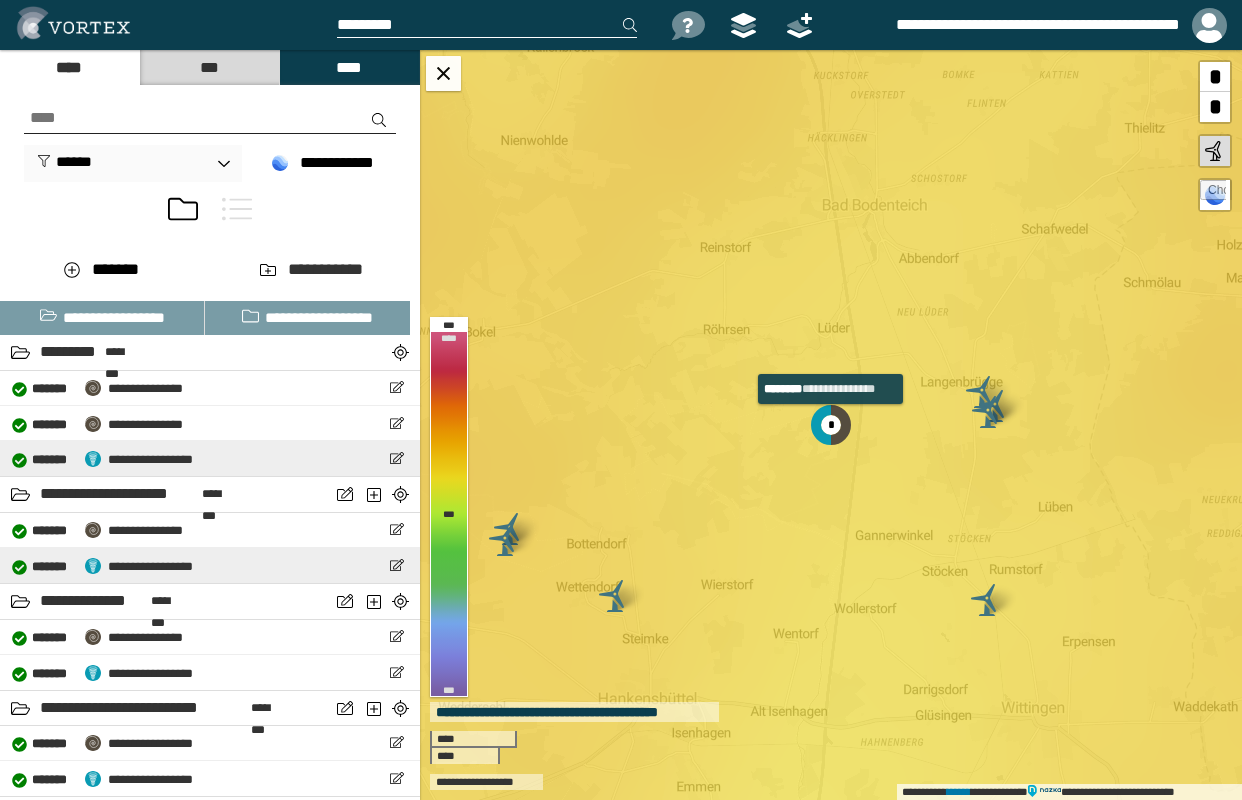 click on "[FIRST] [LAST] [ADDRESS] [CITY] [STATE] [ZIP] [COUNTRY] [PHONE] [EMAIL] [SSN] [PASSPORT] [DRIVER_LICENSE] [CREDIT_CARD] [BIRTH_DATE] [AGE] [TIME] [FIRST] [LAST] [ADDRESS] [CITY] [STATE] [ZIP] [COUNTRY] [PHONE] [EMAIL] [SSN] [PASSPORT] [DRIVER_LICENSE] [CREDIT_CARD] [BIRTH_DATE] [AGE] [TIME] [FIRST] [LAST] [ADDRESS] [CITY] [STATE] [ZIP] [COUNTRY] [PHONE] [EMAIL] [SSN] [PASSPORT] [DRIVER_LICENSE] [CREDIT_CARD] [BIRTH_DATE] [AGE] [TIME] [FIRST] [LAST] [ADDRESS] [CITY] [STATE] [ZIP] [COUNTRY] [PHONE] [EMAIL] [SSN] [PASSPORT] [DRIVER_LICENSE] [CREDIT_CARD] [BIRTH_DATE] [AGE] [TIME] [FIRST] [LAST] [ADDRESS] [CITY] [STATE] [ZIP] [COUNTRY] [PHONE] [EMAIL] [SSN] [PASSPORT] [DRIVER_LICENSE] [CREDIT_CARD] [BIRTH_DATE] [AGE] [TIME] [FIRST] [LAST] [ADDRESS] [CITY] [STATE] [ZIP] [COUNTRY] [PHONE] [EMAIL] [SSN] [PASSPORT] [DRIVER_LICENSE] [CREDIT_CARD] [BIRTH_DATE] [AGE] [TIME] [FIRST] [LAST] [ADDRESS] [CITY] [STATE] [ZIP] [COUNTRY] [PHONE] [EMAIL] [SSN] [PASSPORT] [DRIVER_LICENSE] [CREDIT_CARD] [BIRTH_DATE] [AGE] [TIME]" at bounding box center (210, 565) 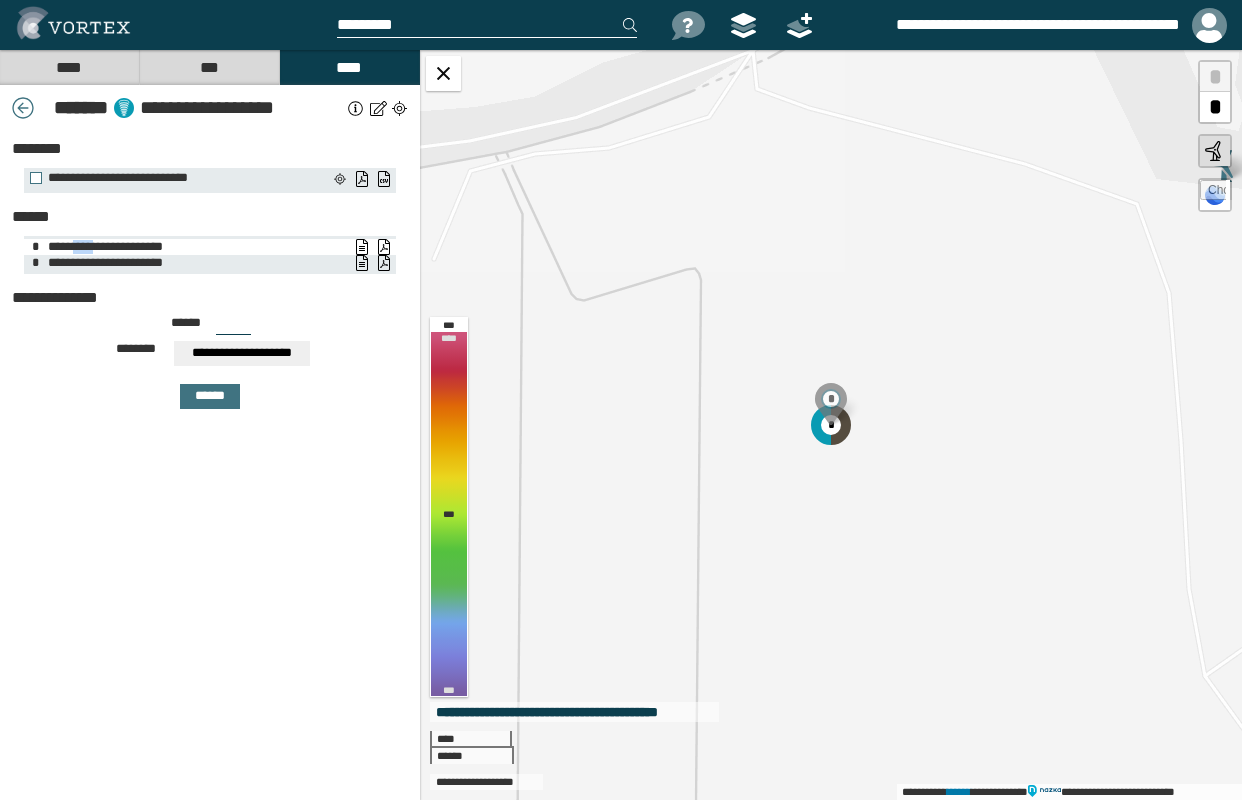 drag, startPoint x: 70, startPoint y: 246, endPoint x: 96, endPoint y: 247, distance: 26.019224 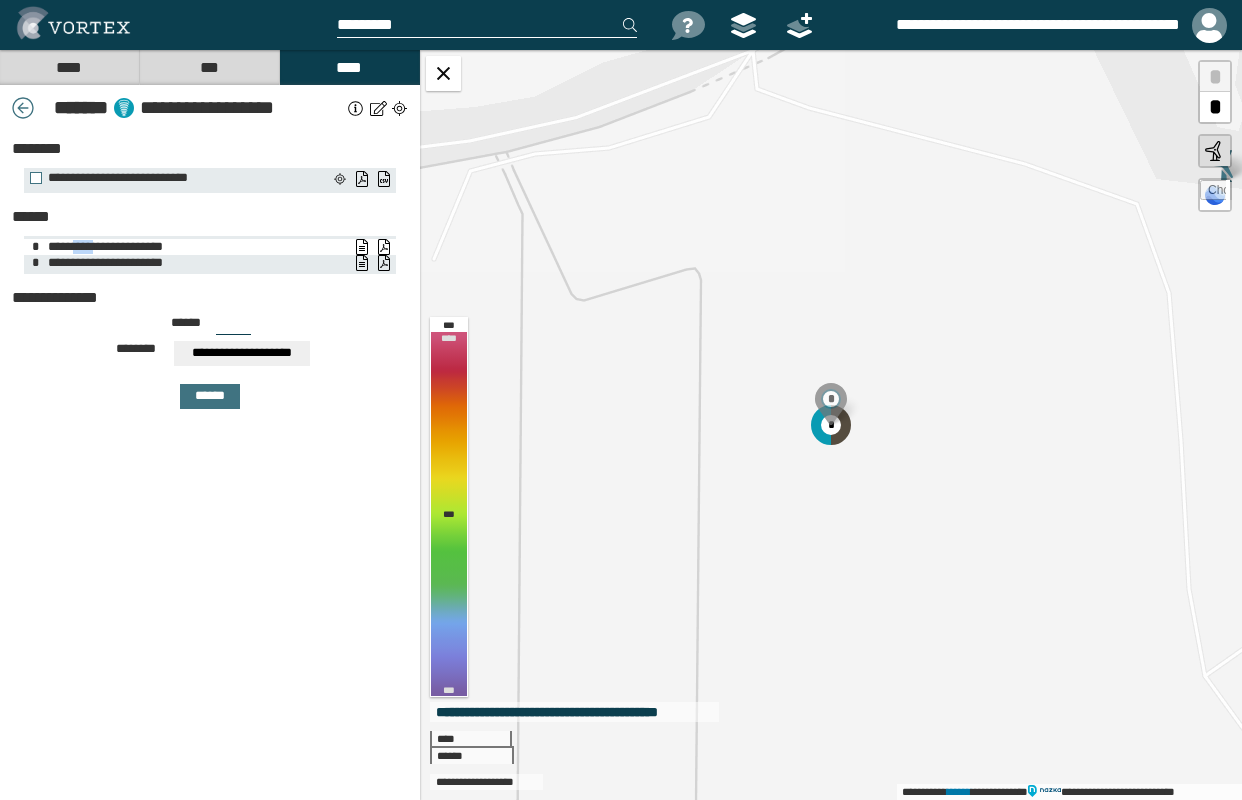 click on "**********" at bounding box center (102, 246) 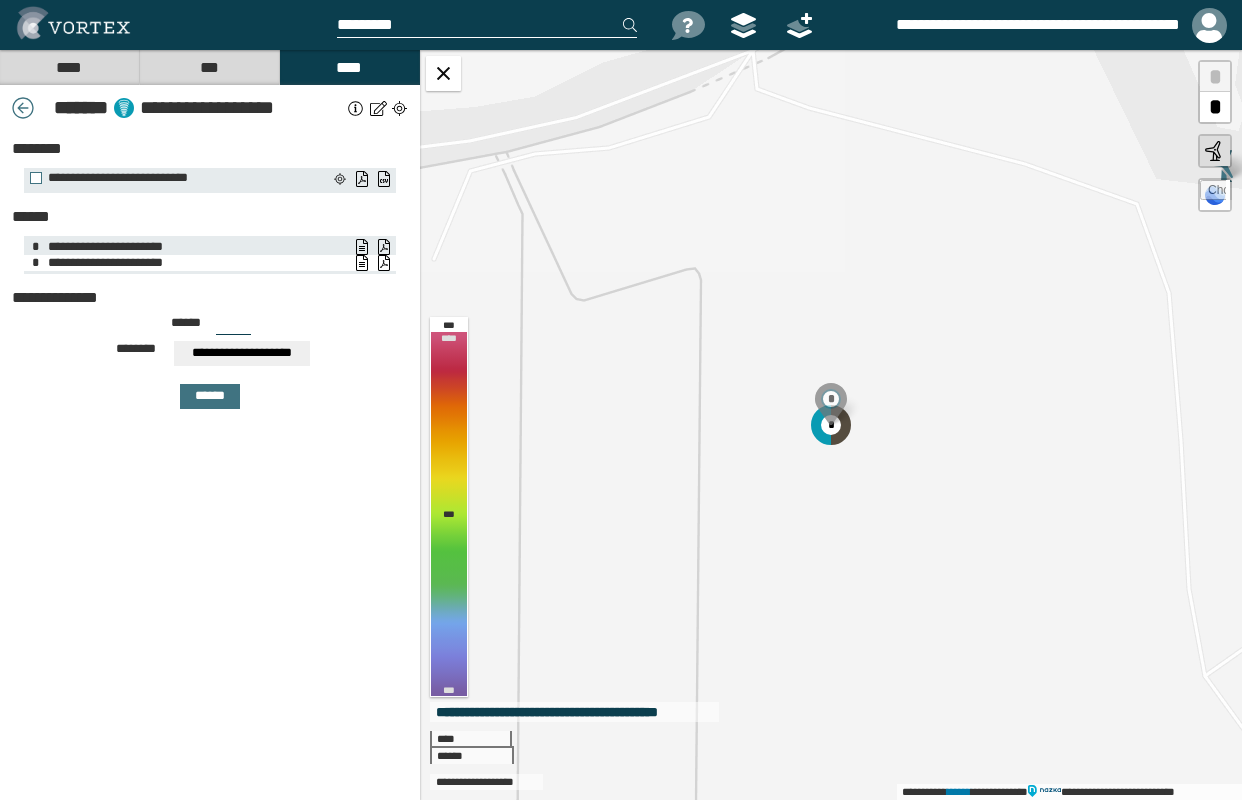 drag, startPoint x: 96, startPoint y: 247, endPoint x: 70, endPoint y: 261, distance: 29.529646 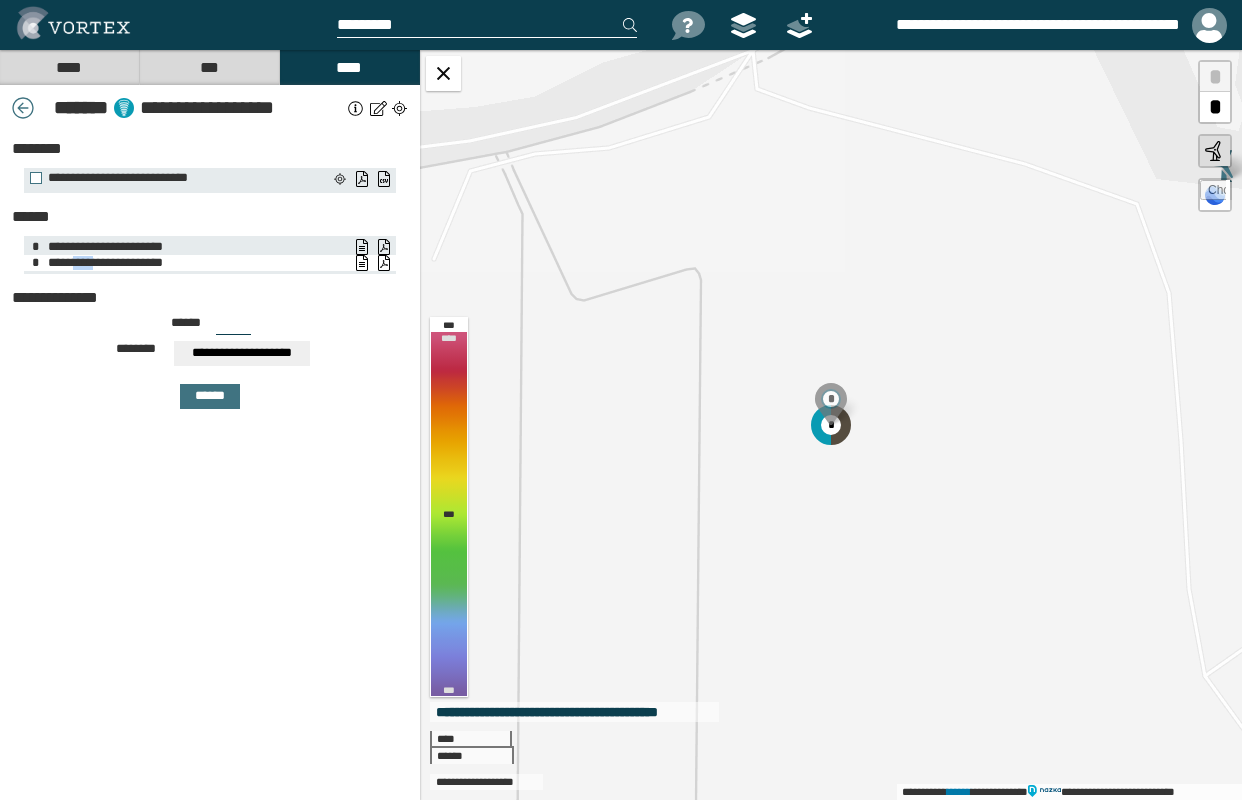 drag, startPoint x: 70, startPoint y: 261, endPoint x: 93, endPoint y: 257, distance: 23.345236 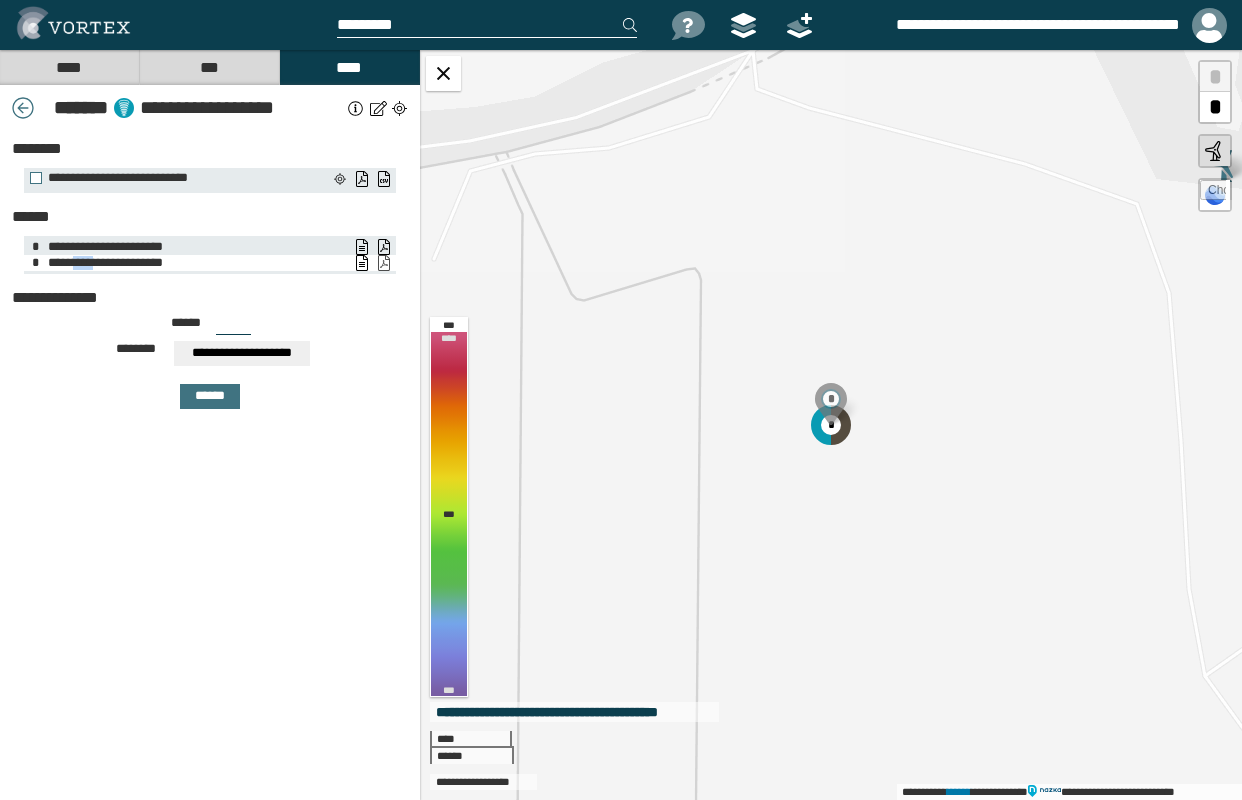 click on "**********" at bounding box center [383, 263] 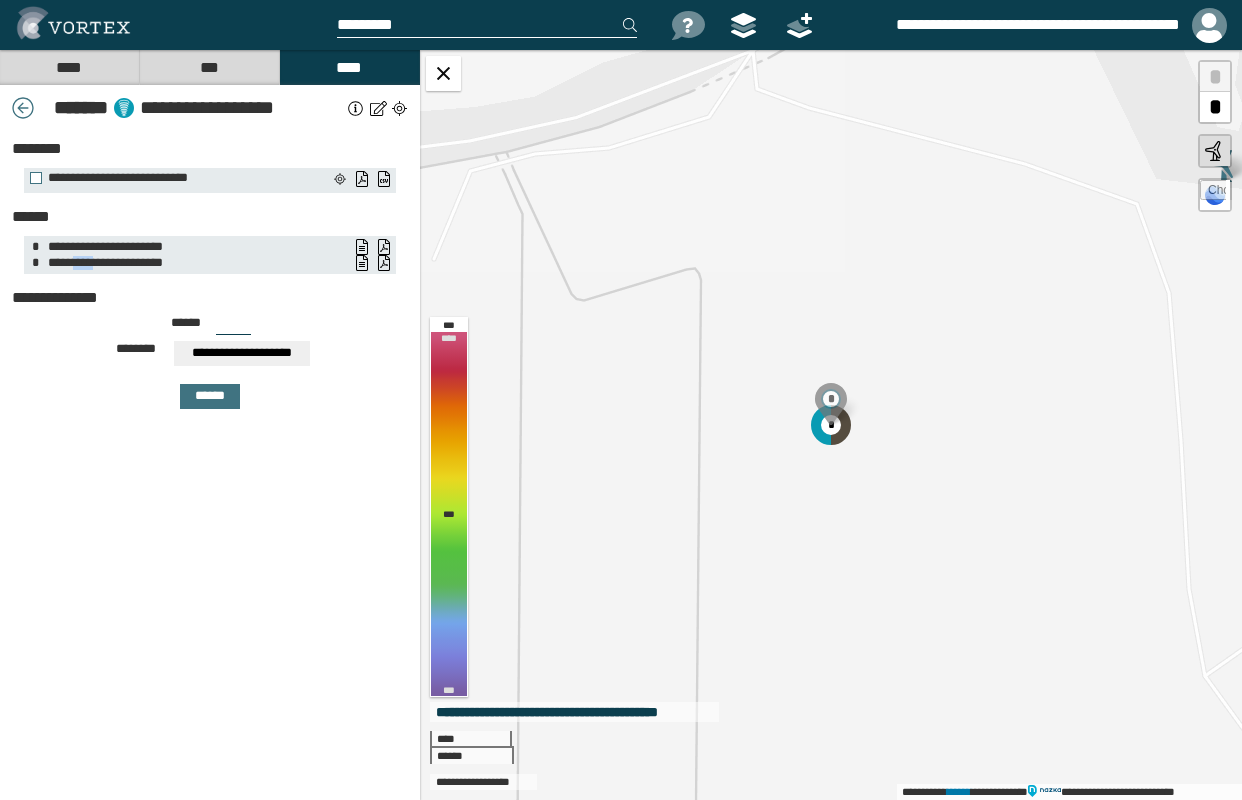 click on "****" at bounding box center (69, 67) 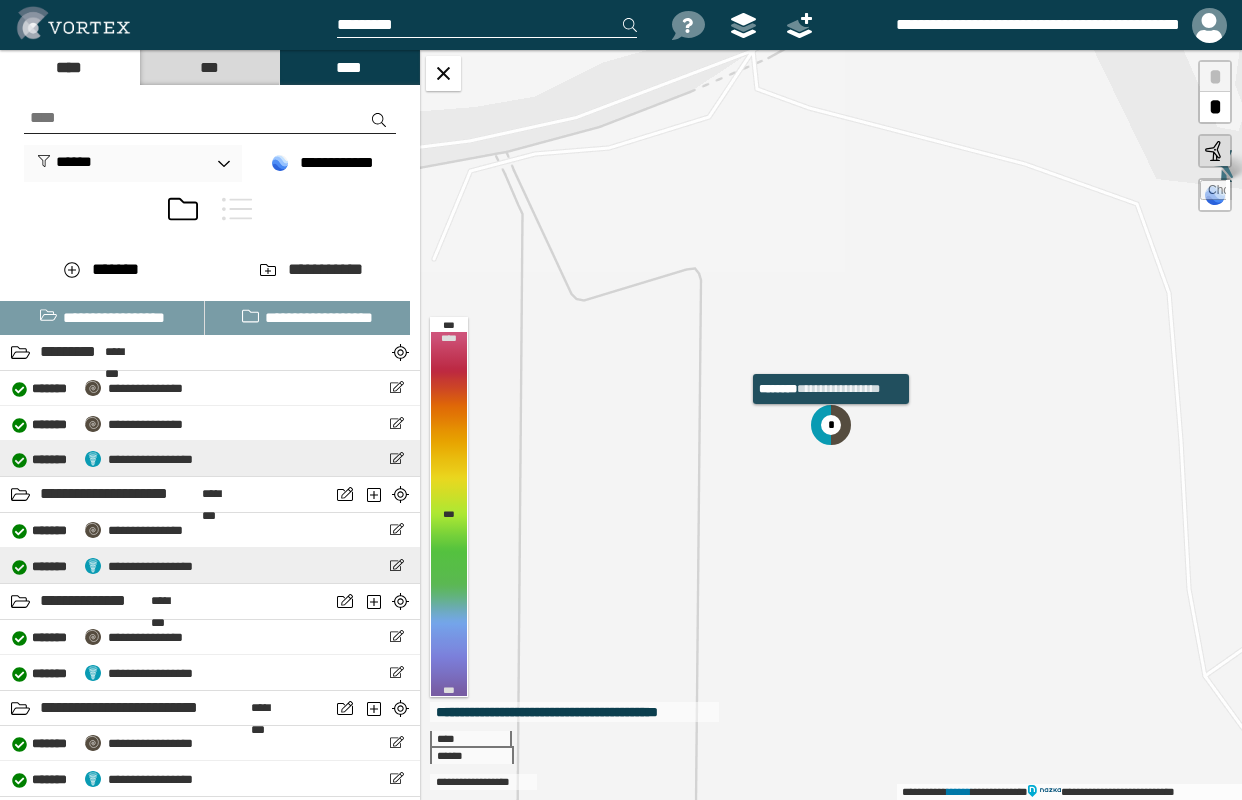 click on "**********" at bounding box center [150, 459] 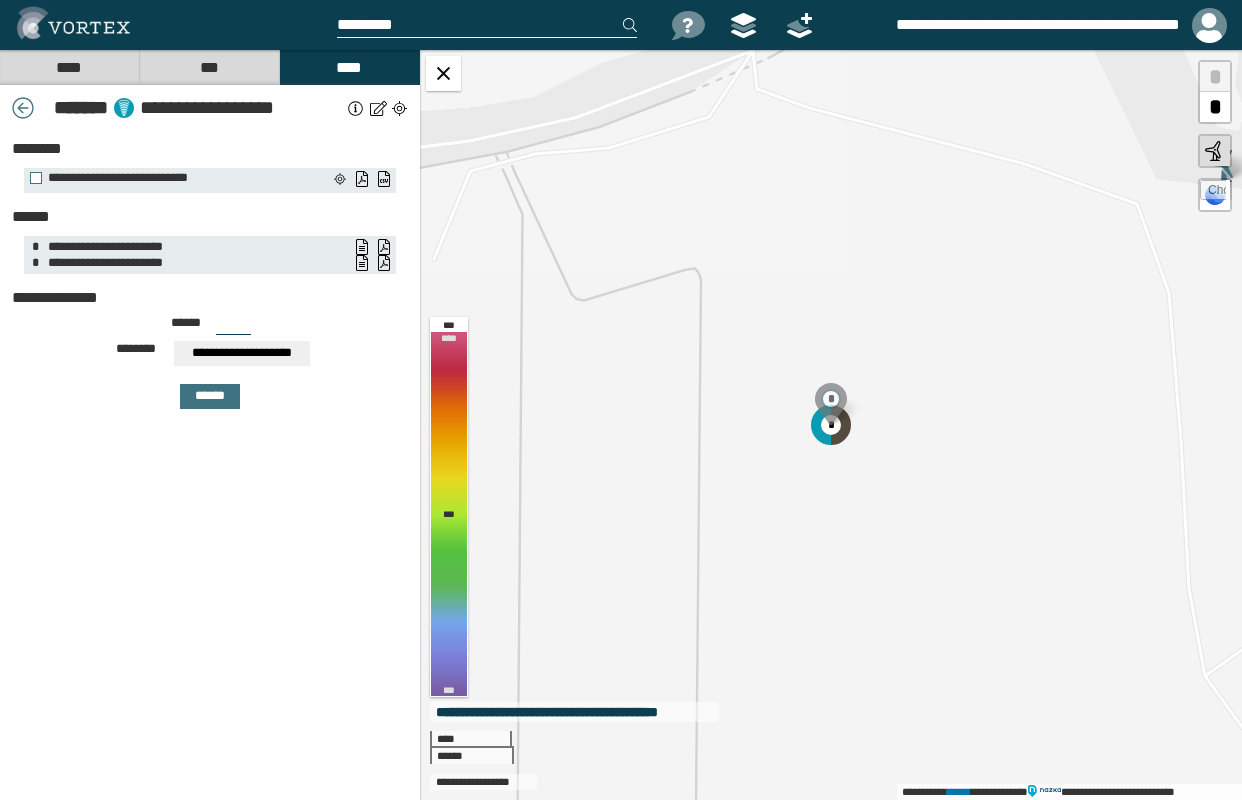 click on "***" at bounding box center (233, 327) 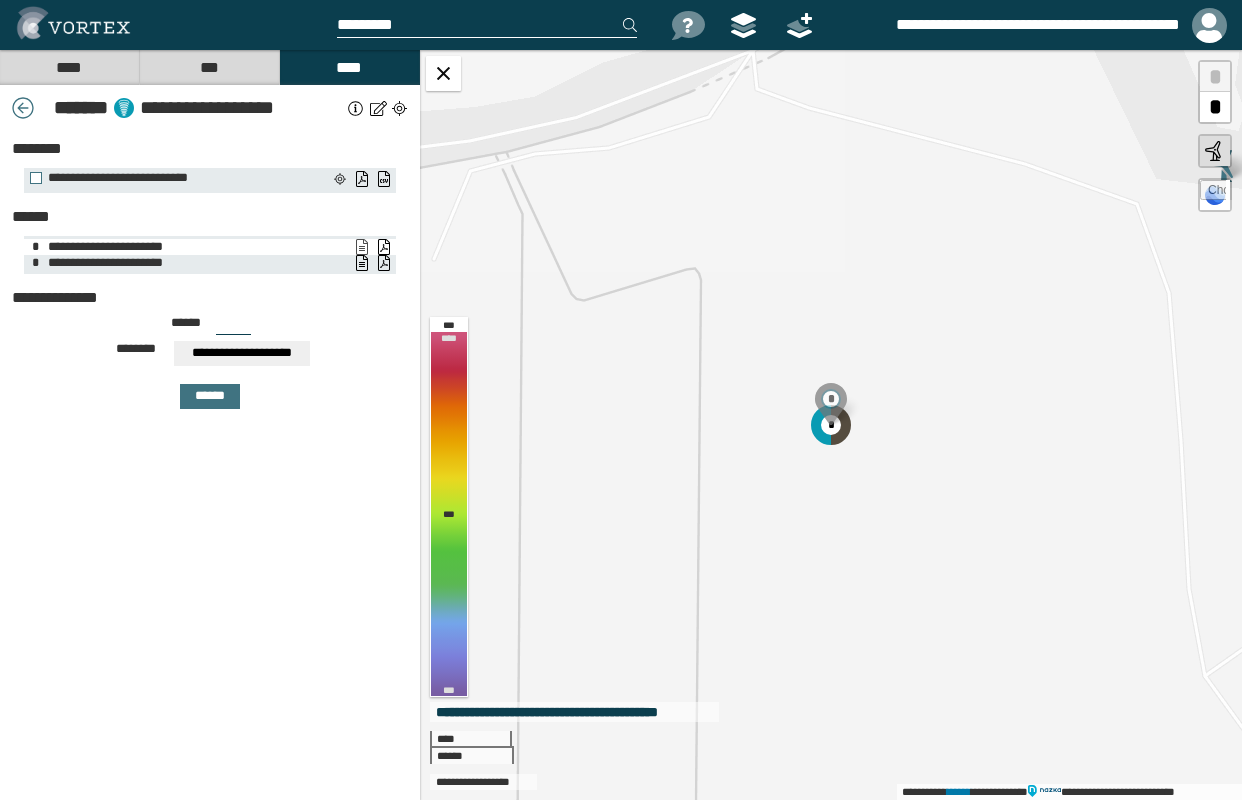 type on "**" 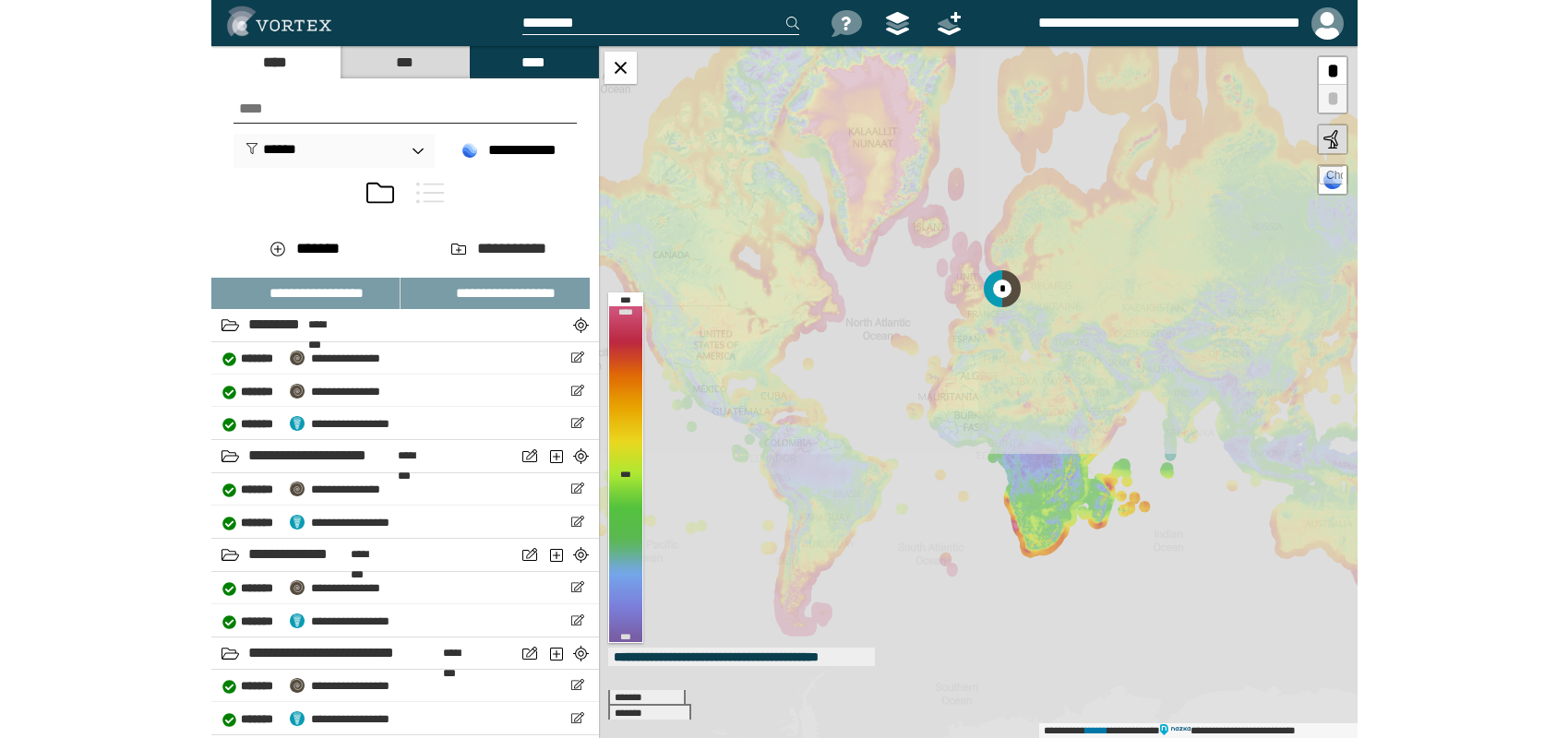 scroll, scrollTop: 0, scrollLeft: 0, axis: both 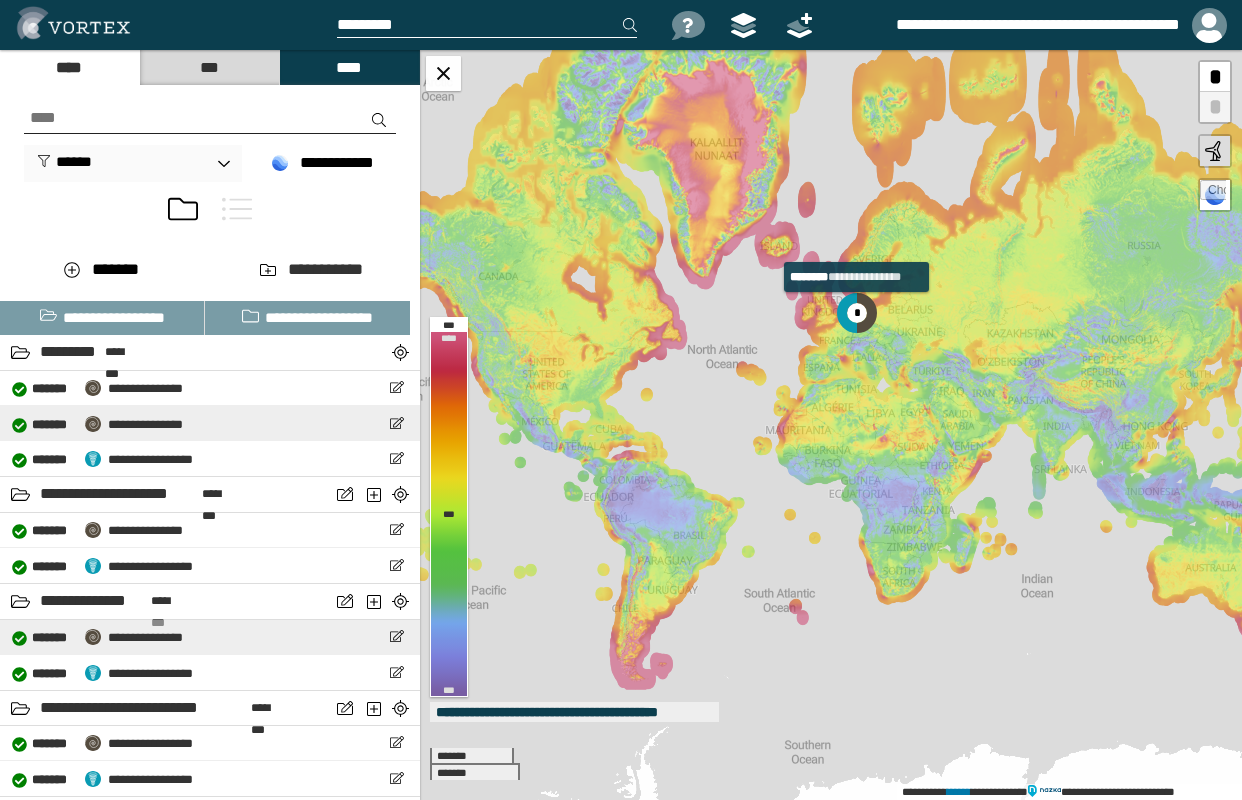 click on "**********" at bounding box center (145, 424) 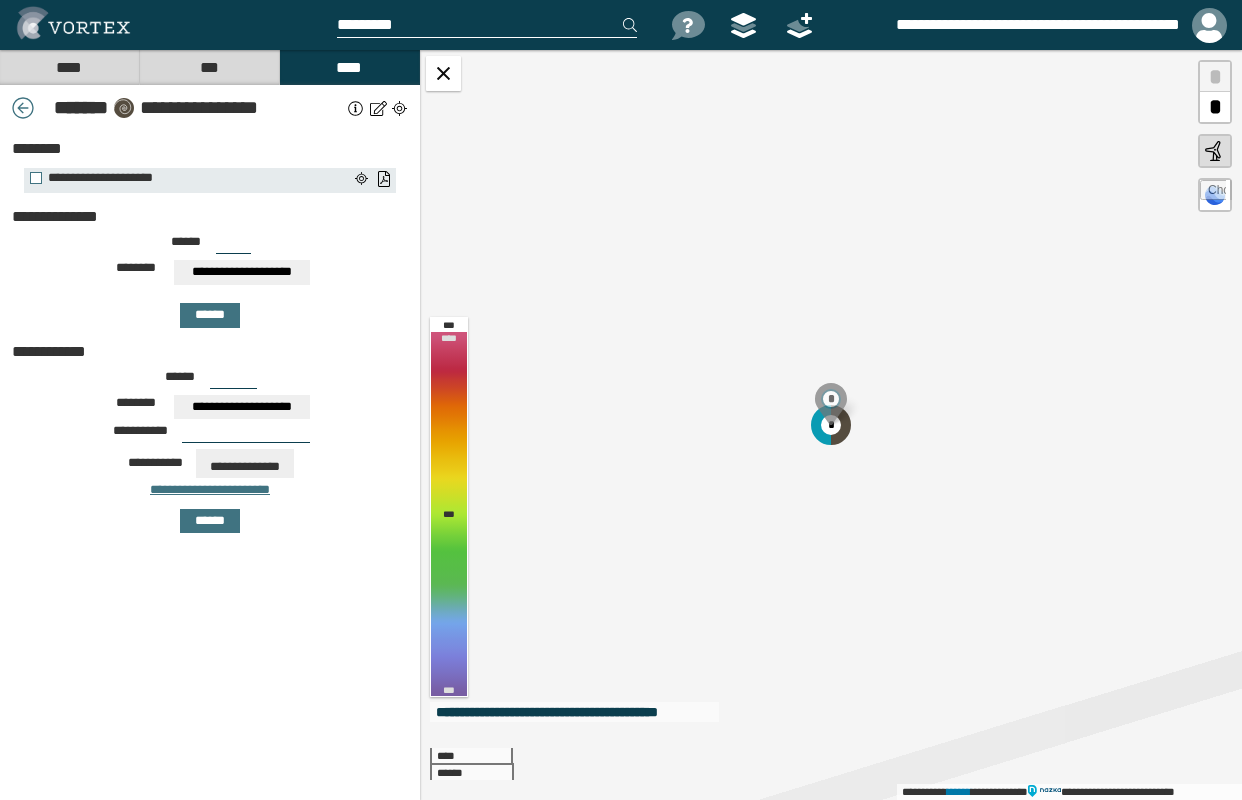 click on "***" at bounding box center (233, 246) 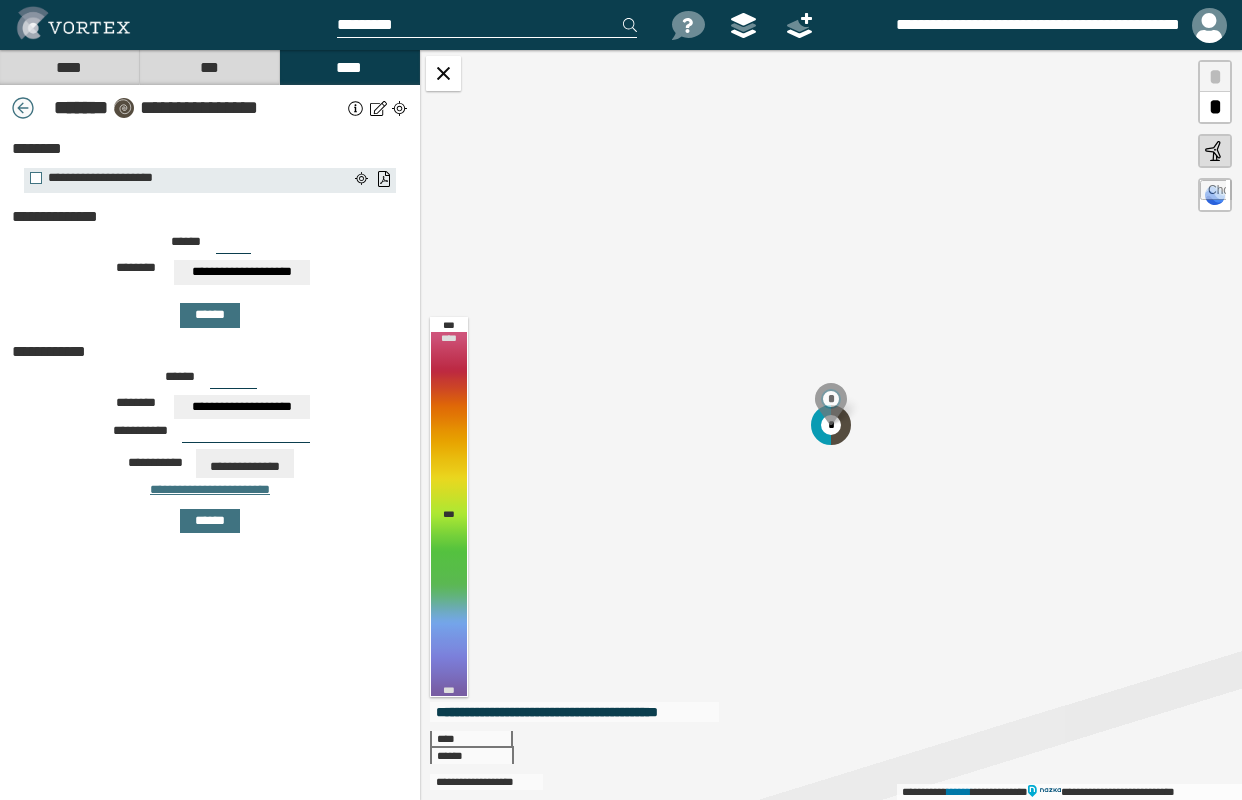 click at bounding box center (23, 108) 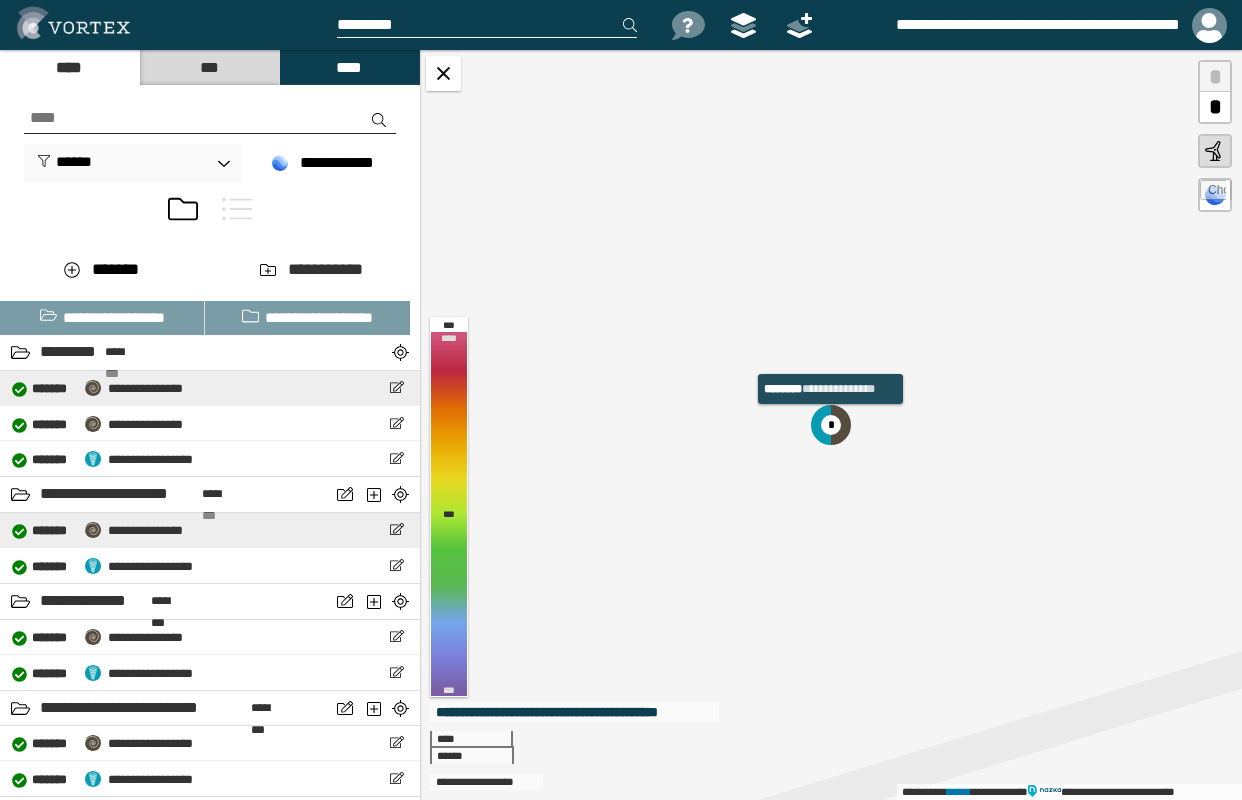 click on "**********" at bounding box center (145, 388) 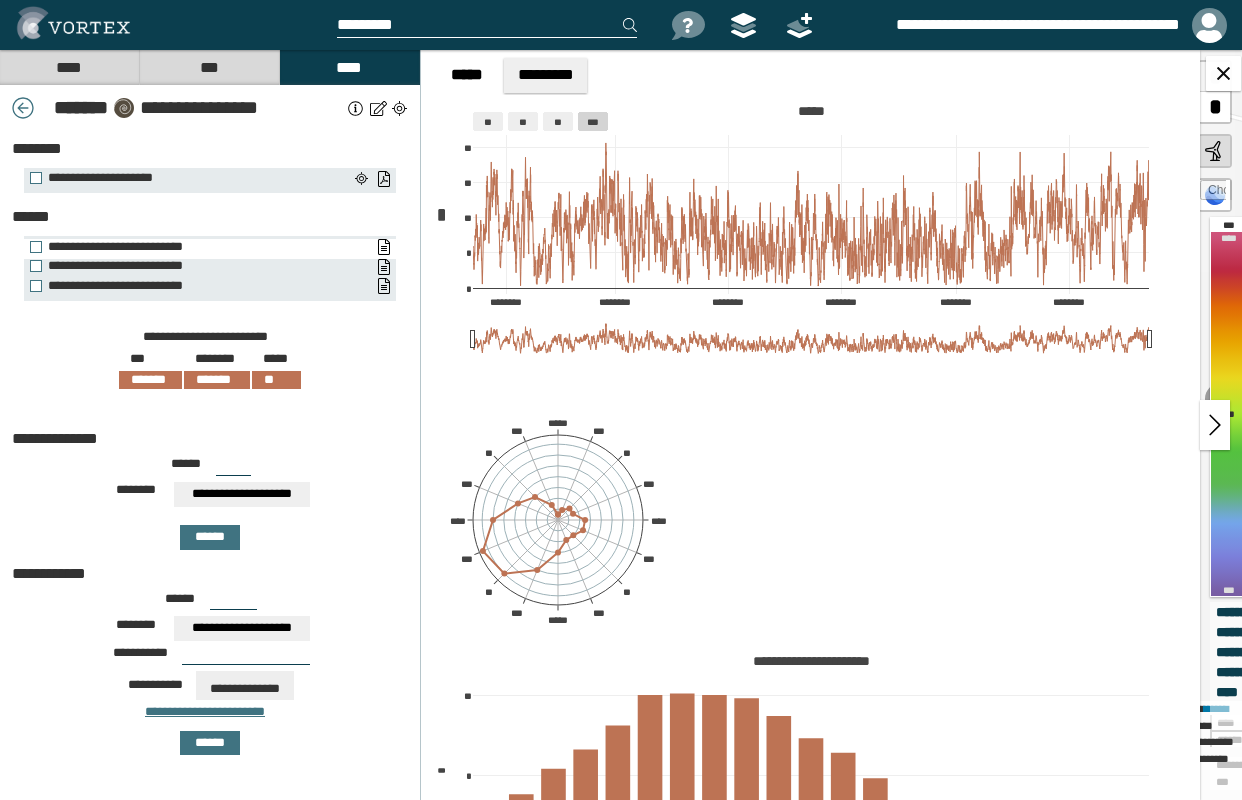 click on "**********" at bounding box center (195, 247) 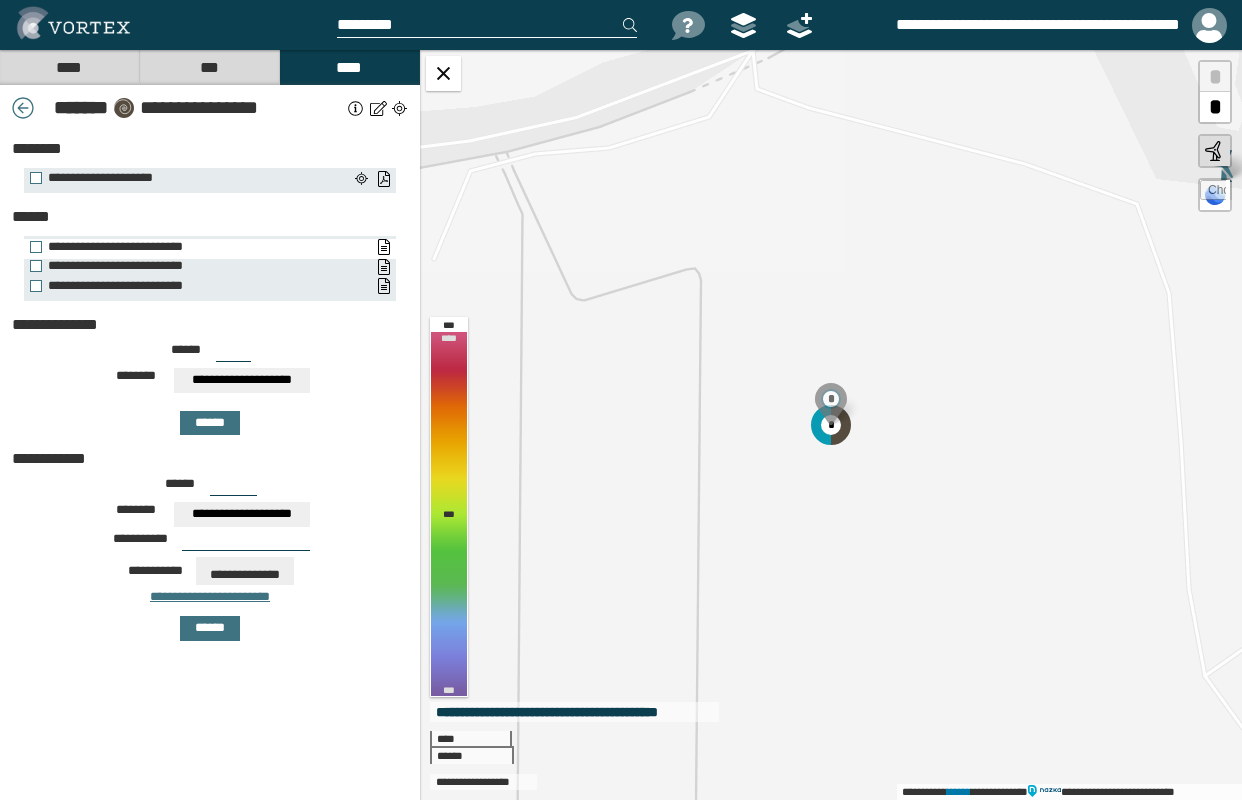 click on "**********" at bounding box center [200, 247] 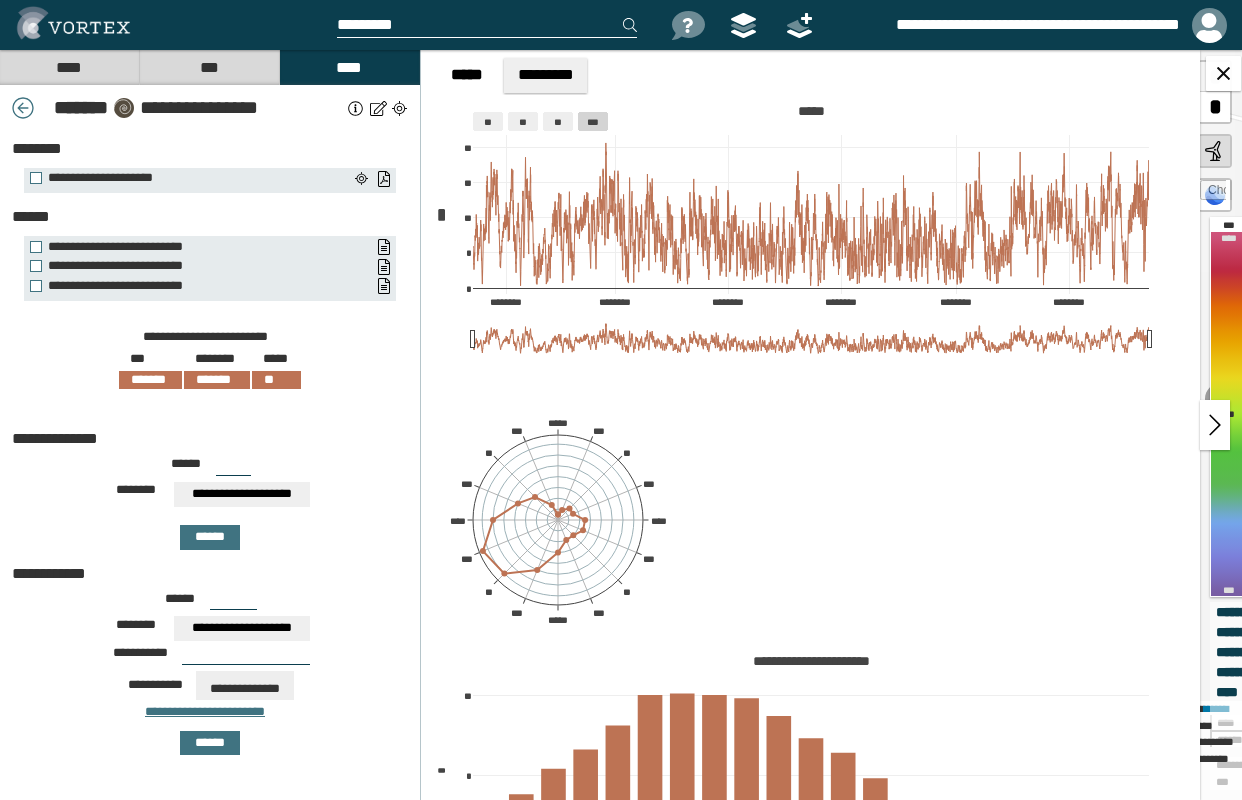 click on "***" at bounding box center [233, 468] 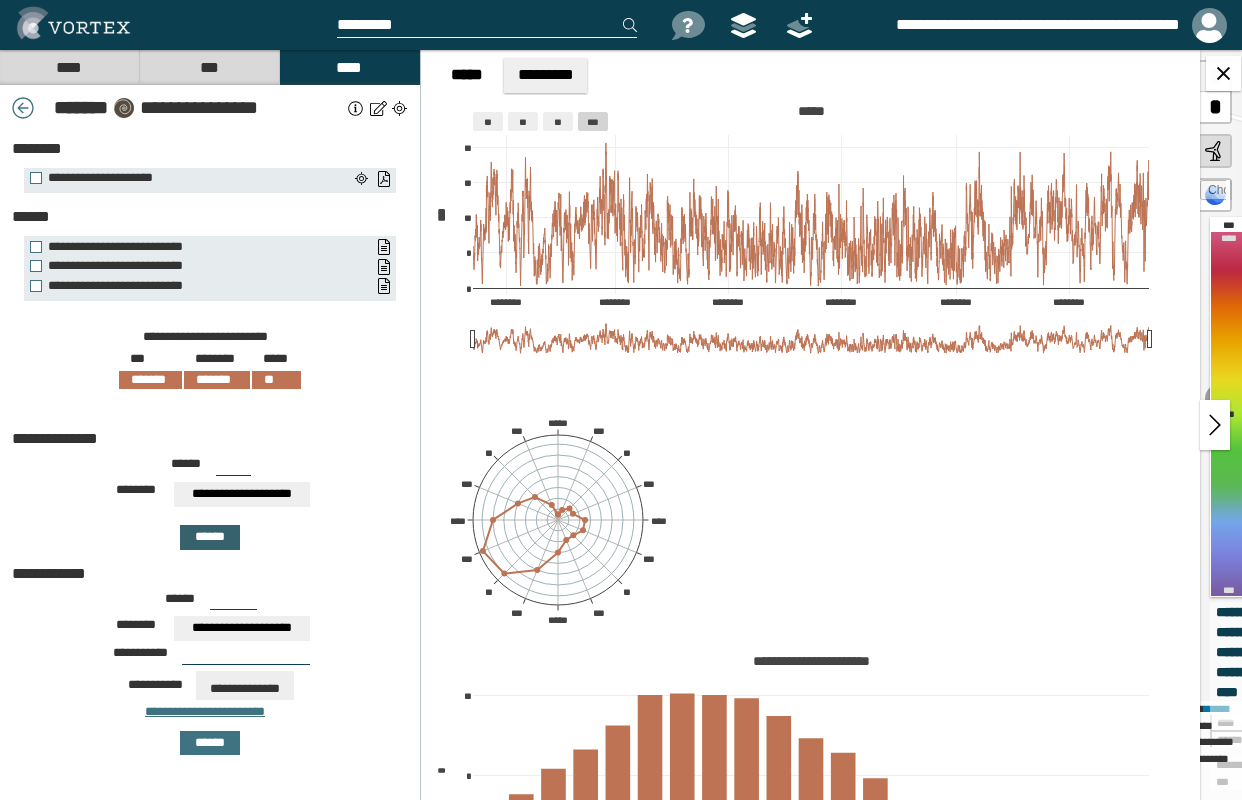 type on "***" 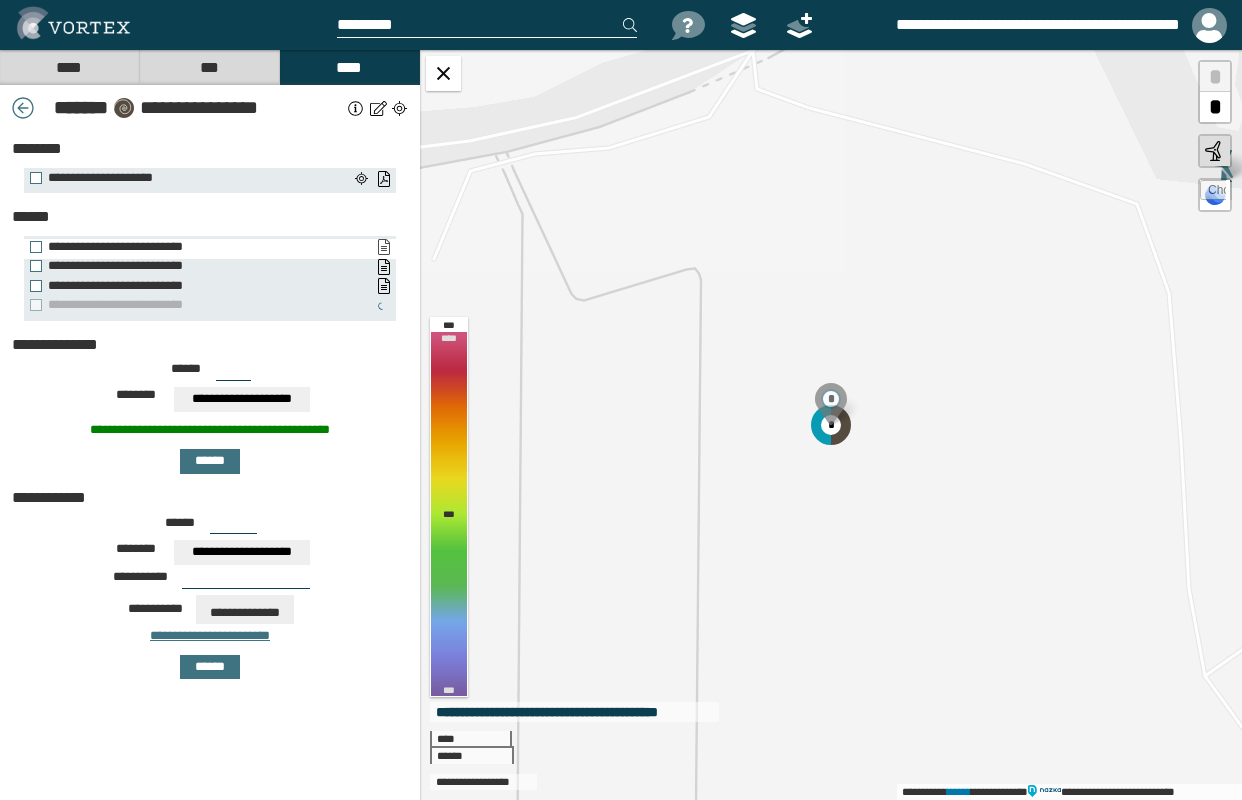 click on "**********" at bounding box center (383, 247) 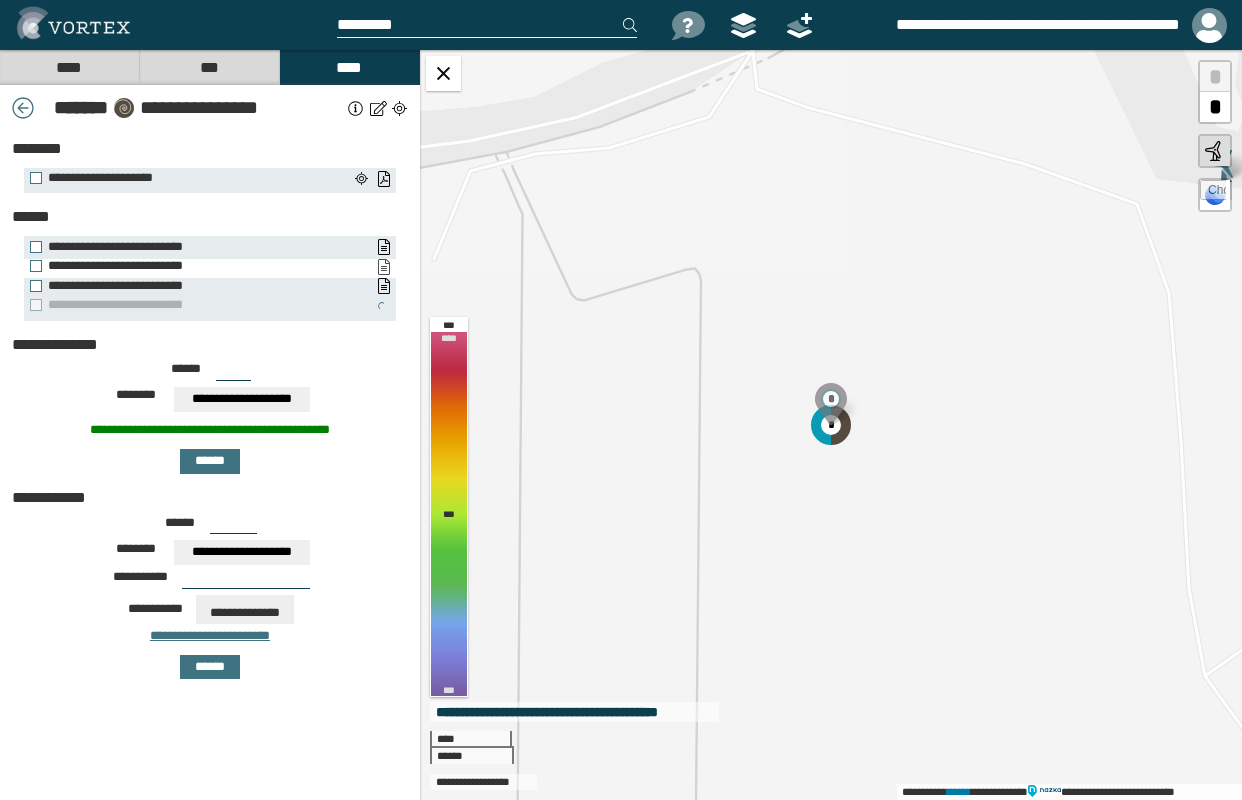 click on "**********" at bounding box center (383, 267) 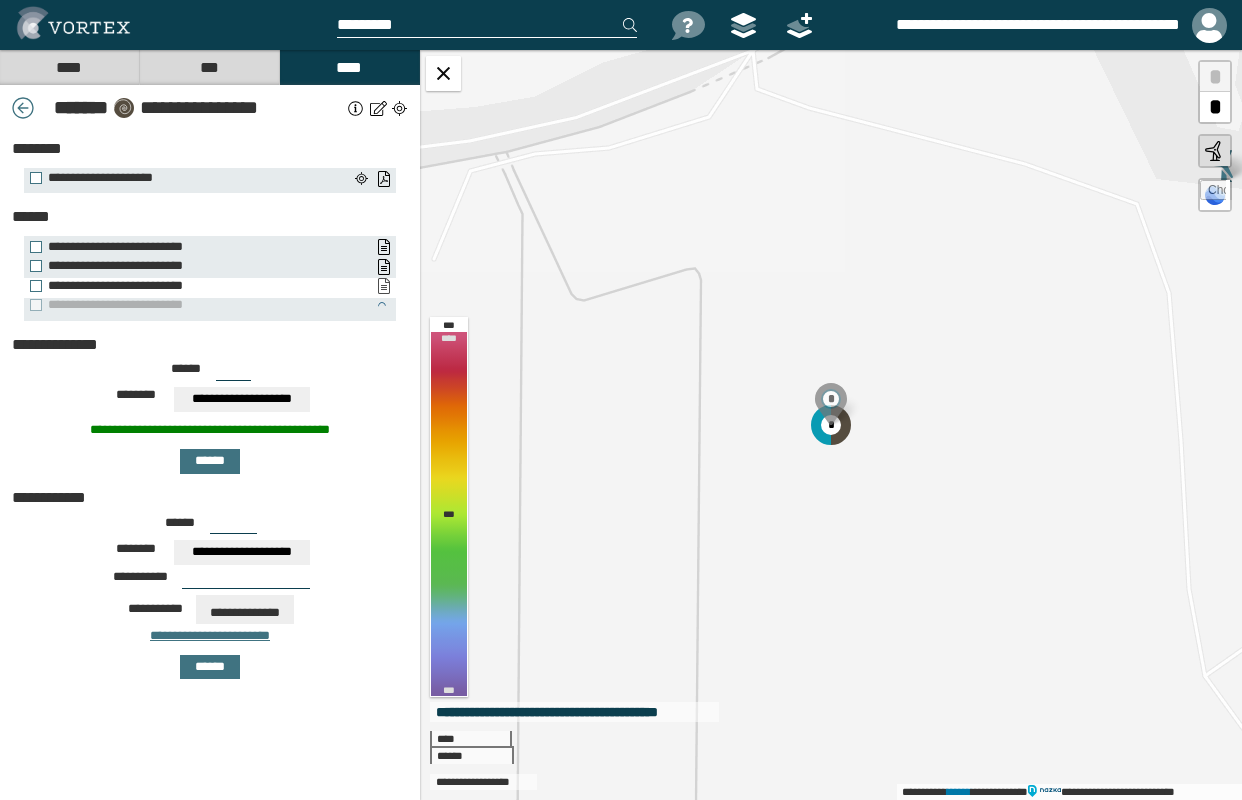 click on "**********" at bounding box center [383, 286] 